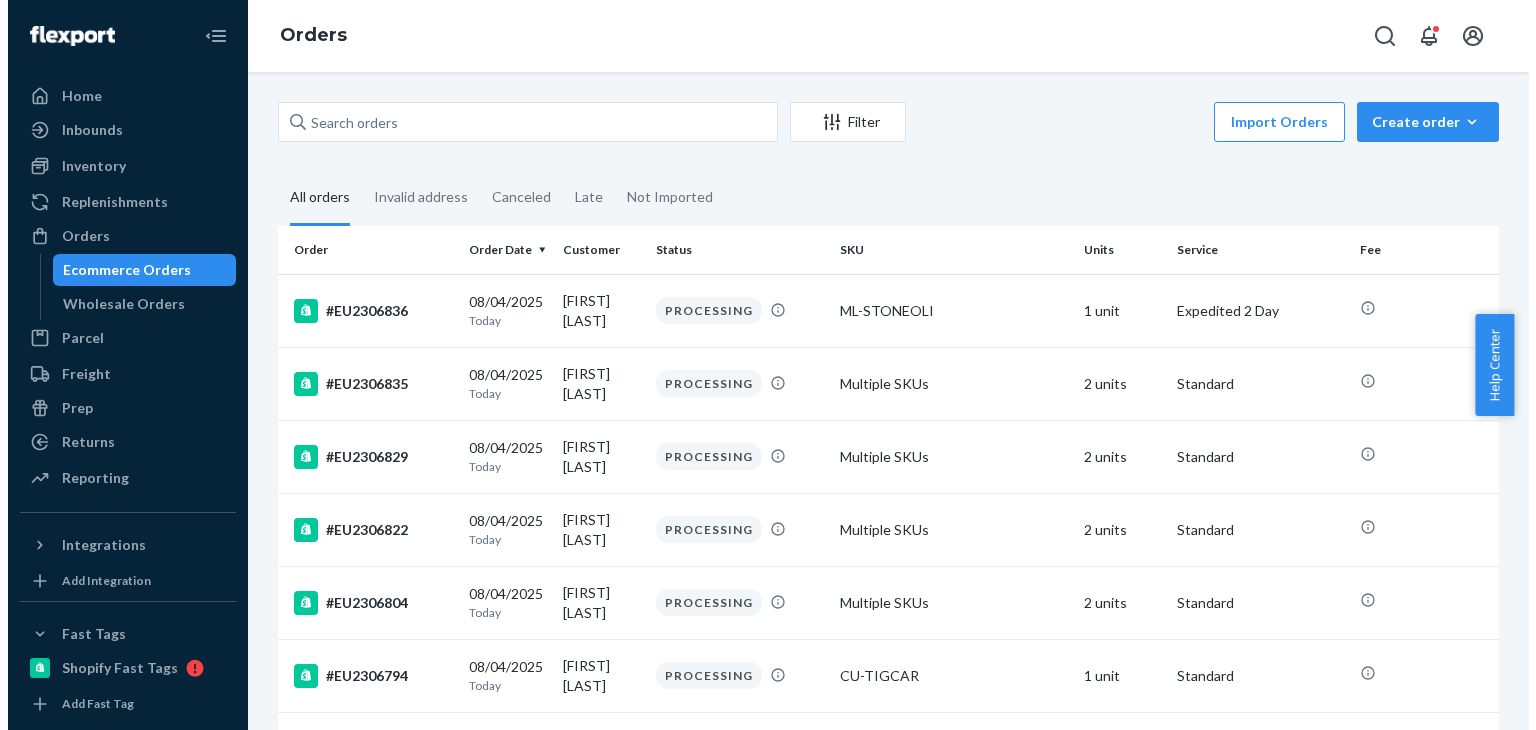 scroll, scrollTop: 0, scrollLeft: 0, axis: both 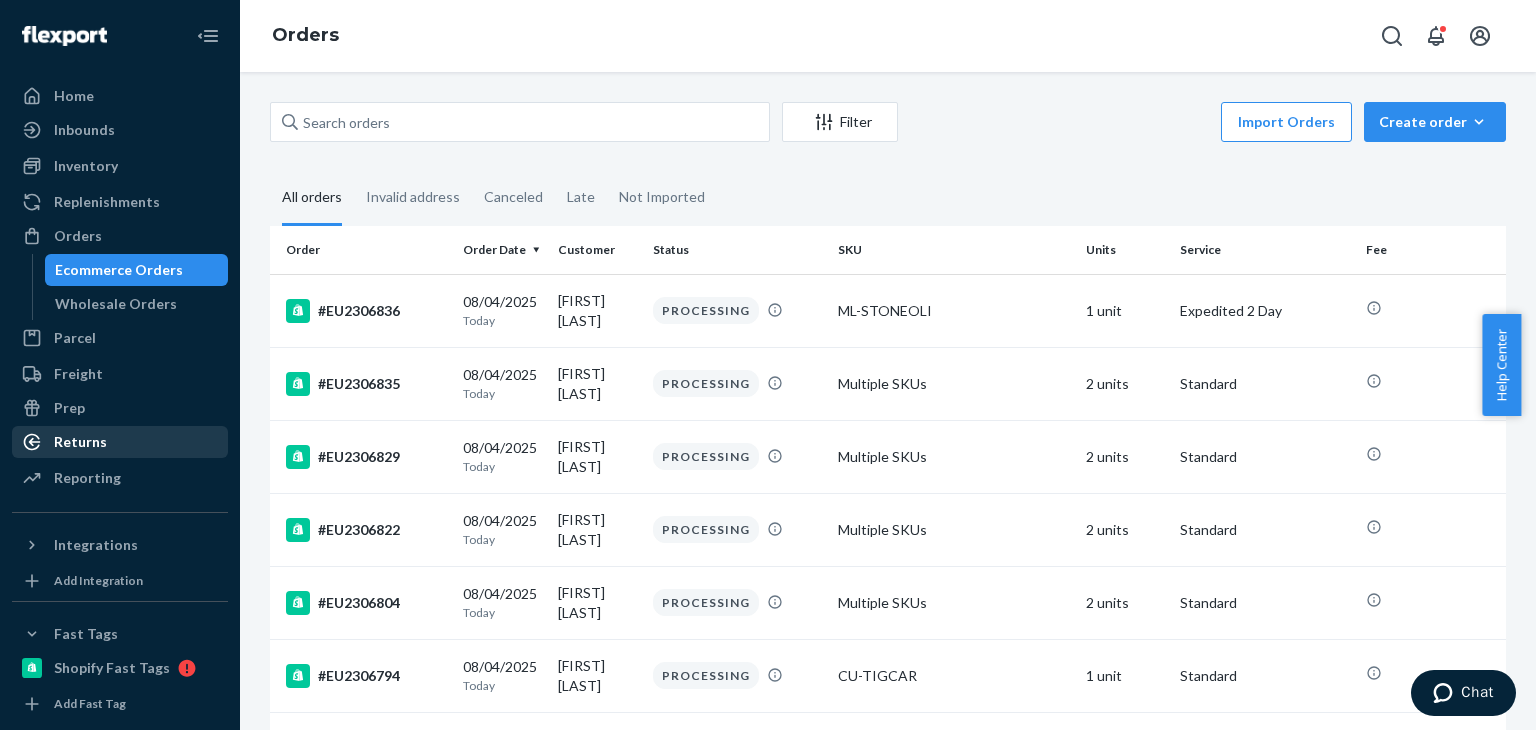 click on "Returns" at bounding box center [120, 442] 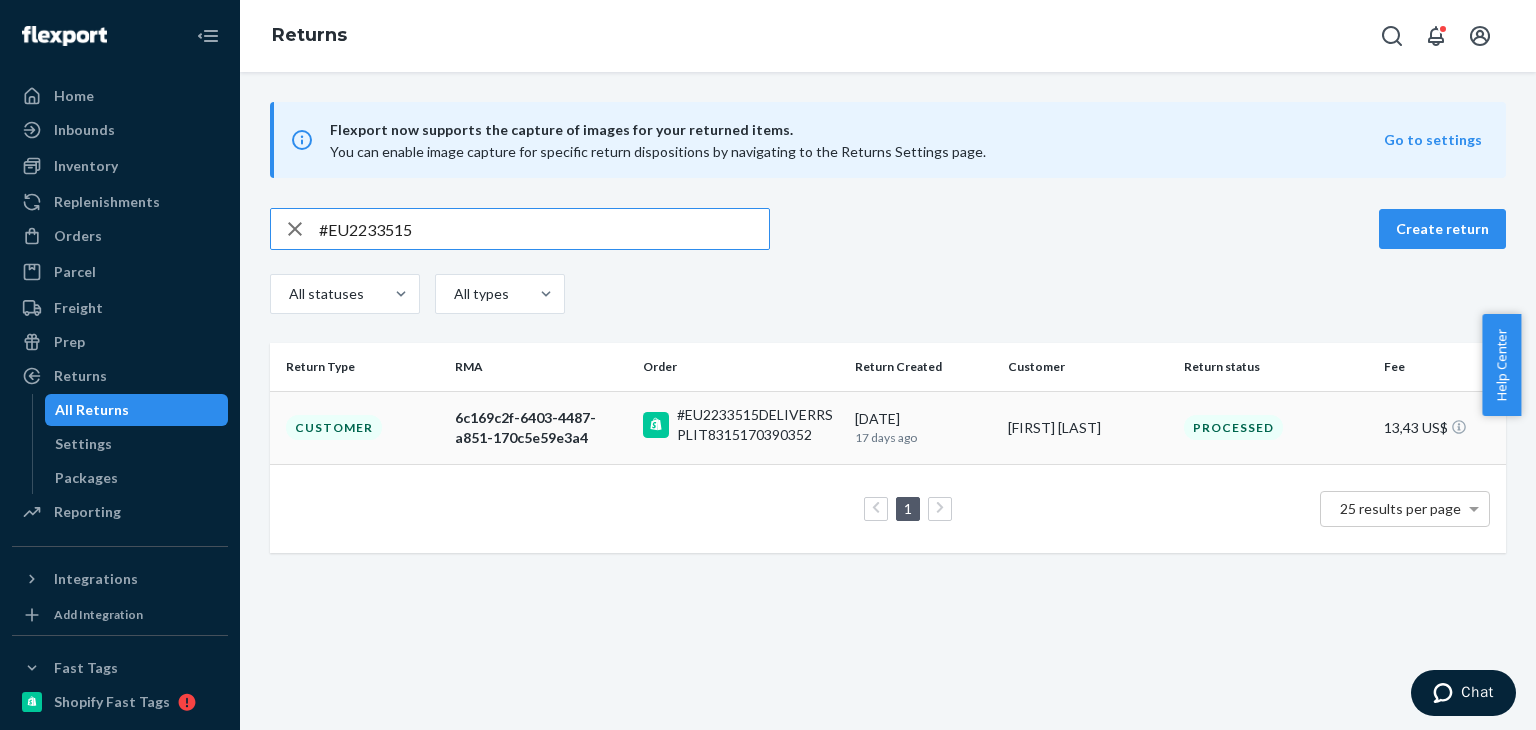 type on "#EU2233515" 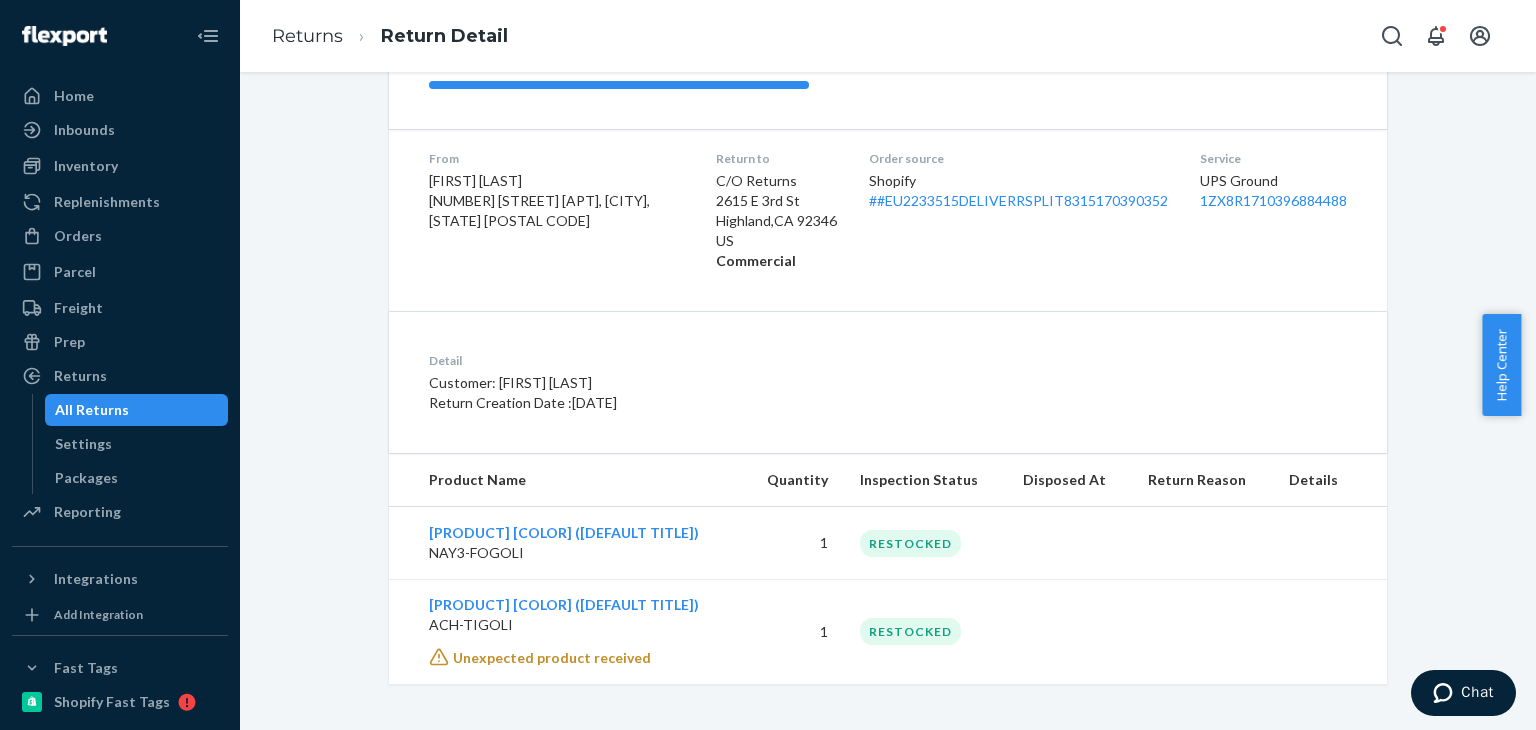 scroll, scrollTop: 279, scrollLeft: 0, axis: vertical 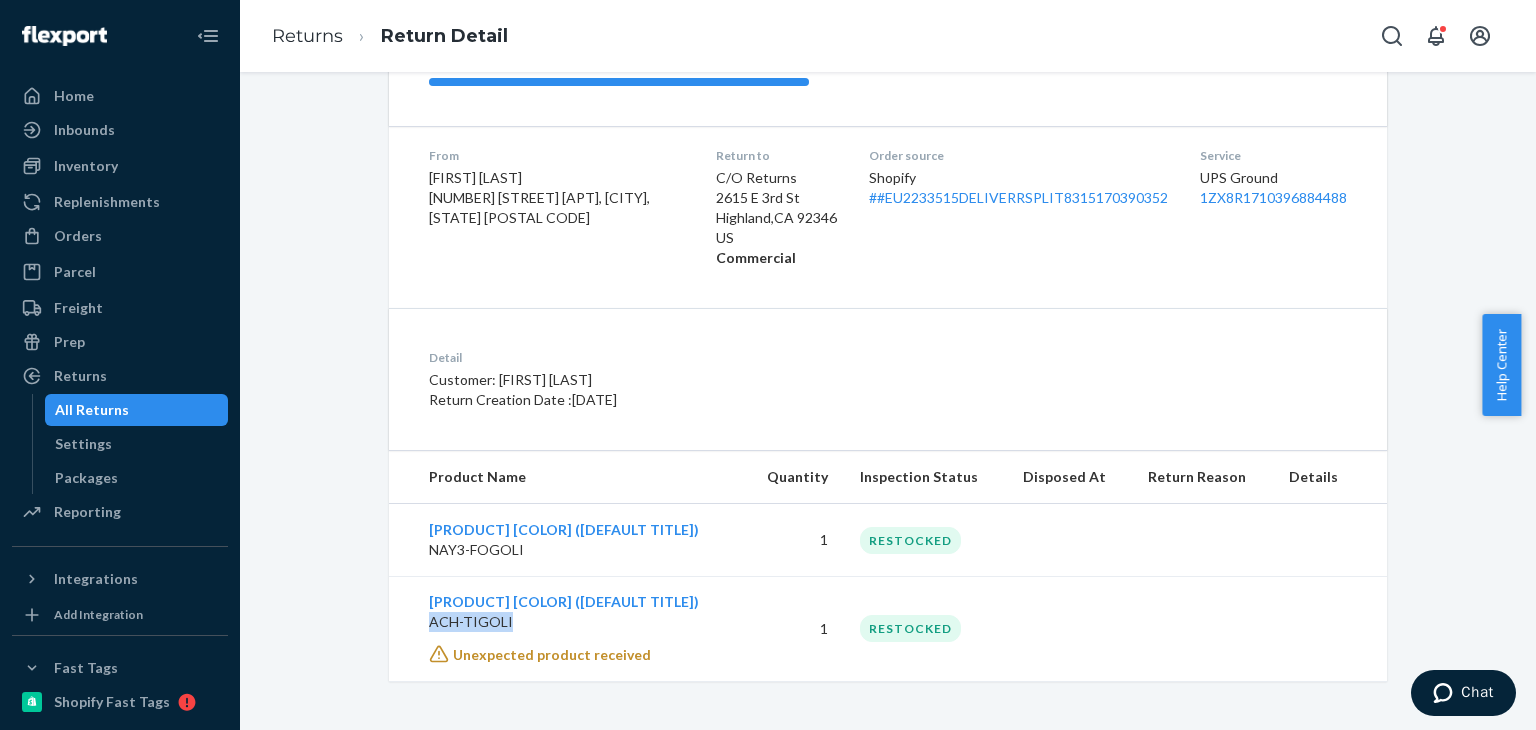 drag, startPoint x: 511, startPoint y: 620, endPoint x: 420, endPoint y: 625, distance: 91.13726 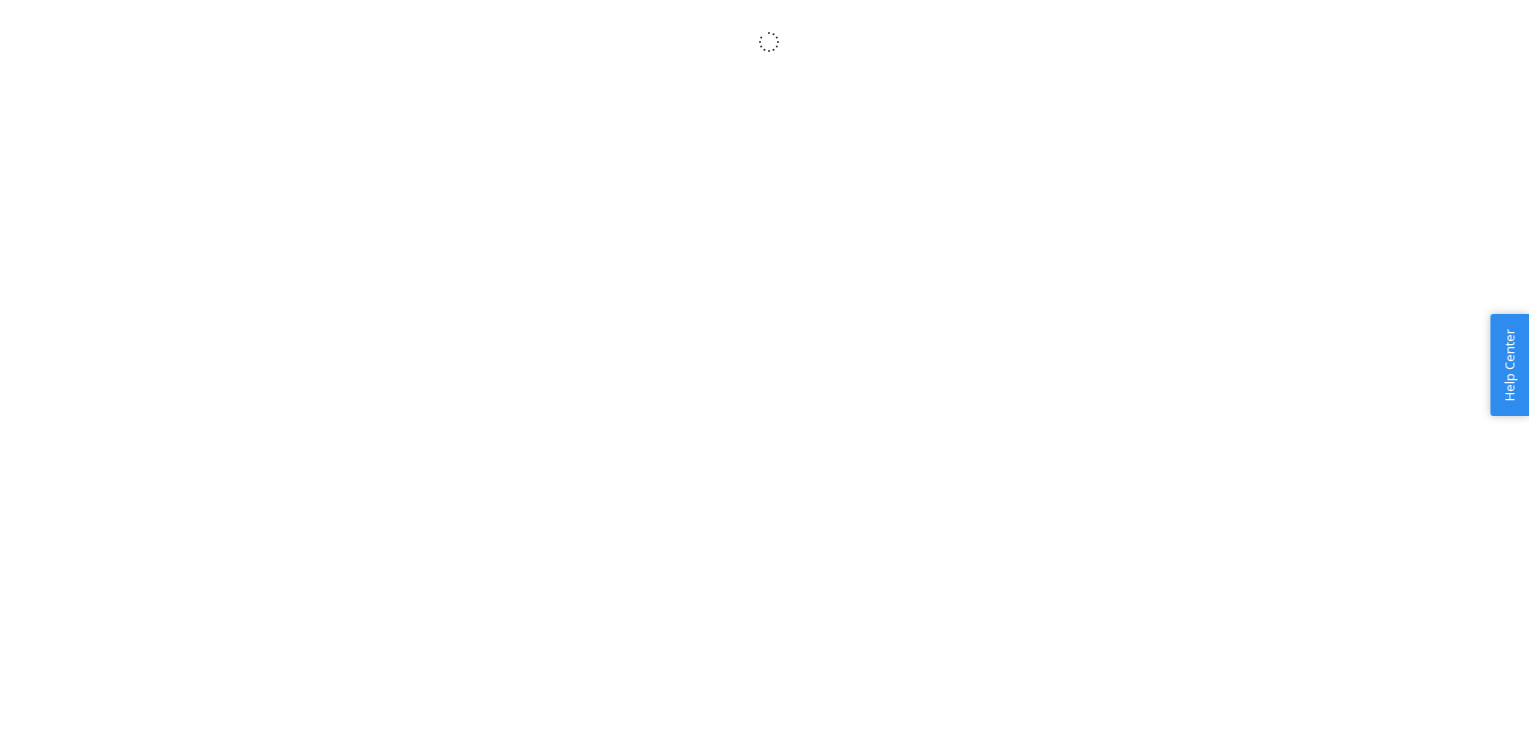 scroll, scrollTop: 0, scrollLeft: 0, axis: both 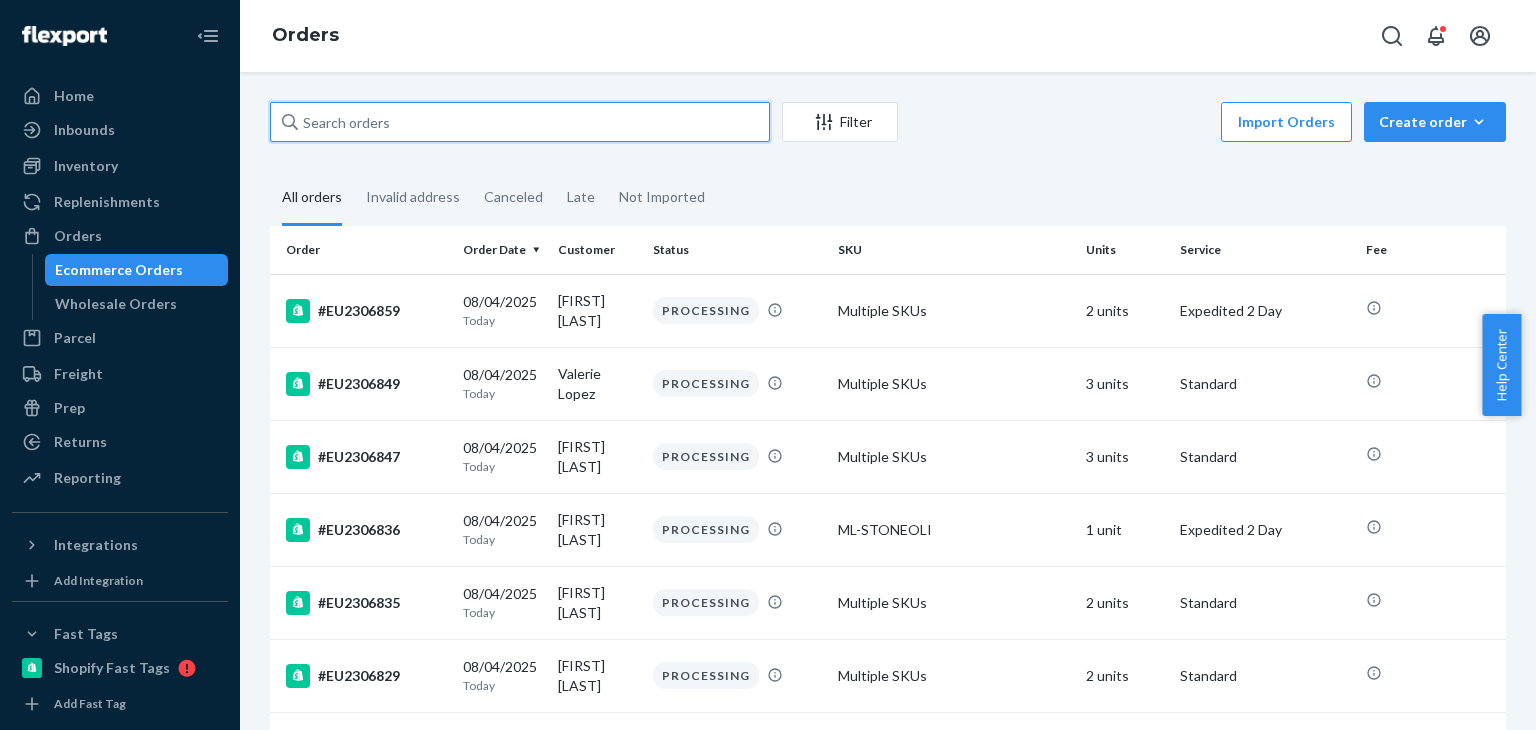 click at bounding box center [520, 122] 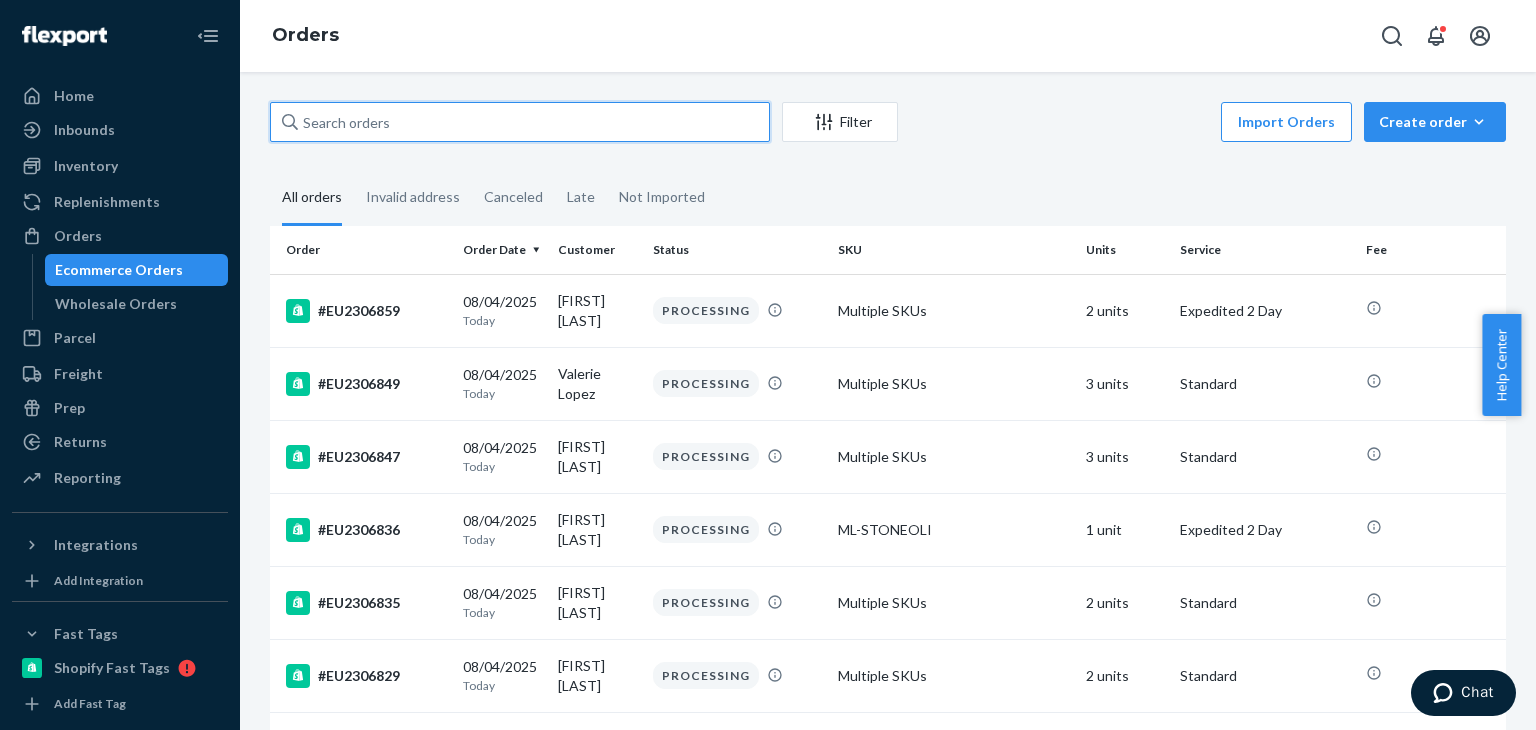 paste on "#EU2272409" 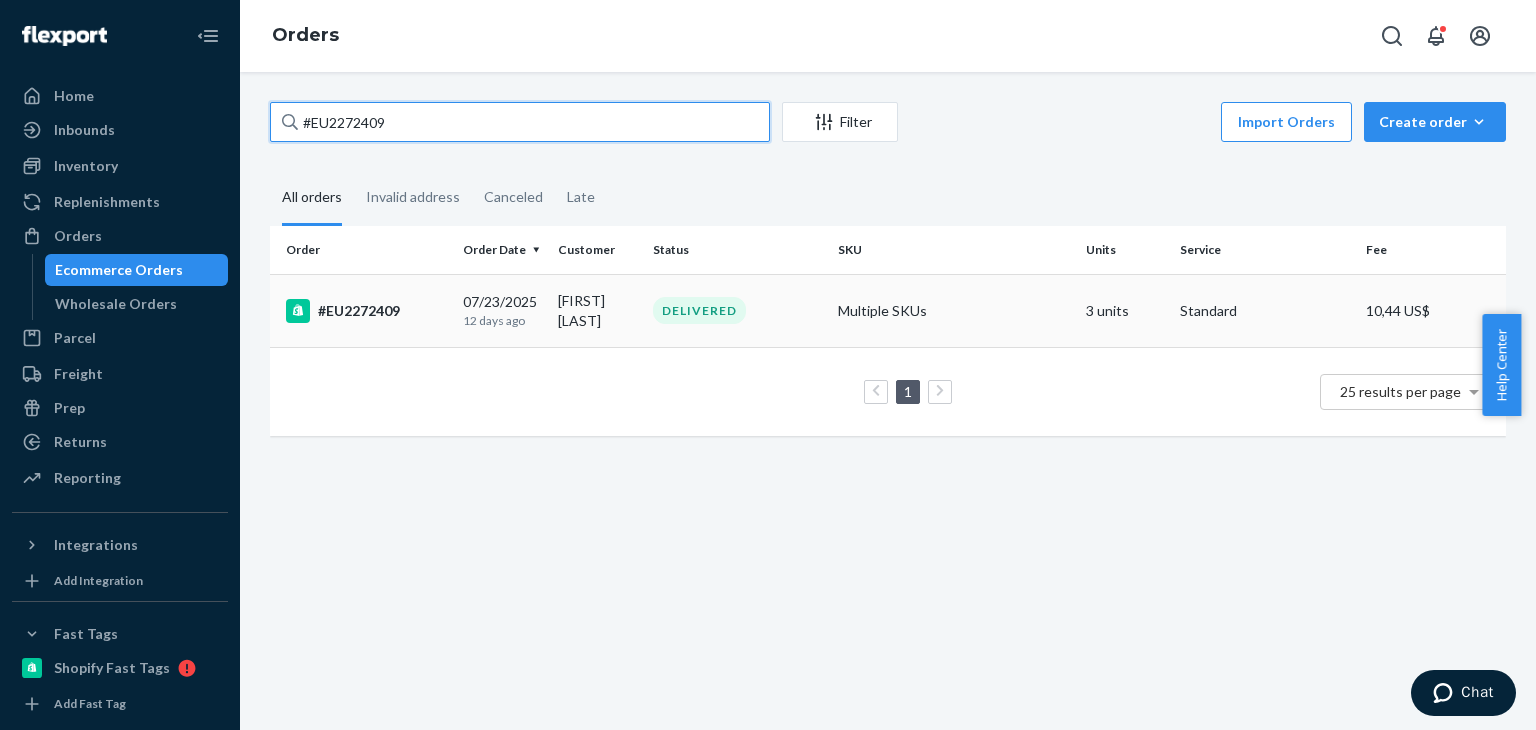 type on "#EU2272409" 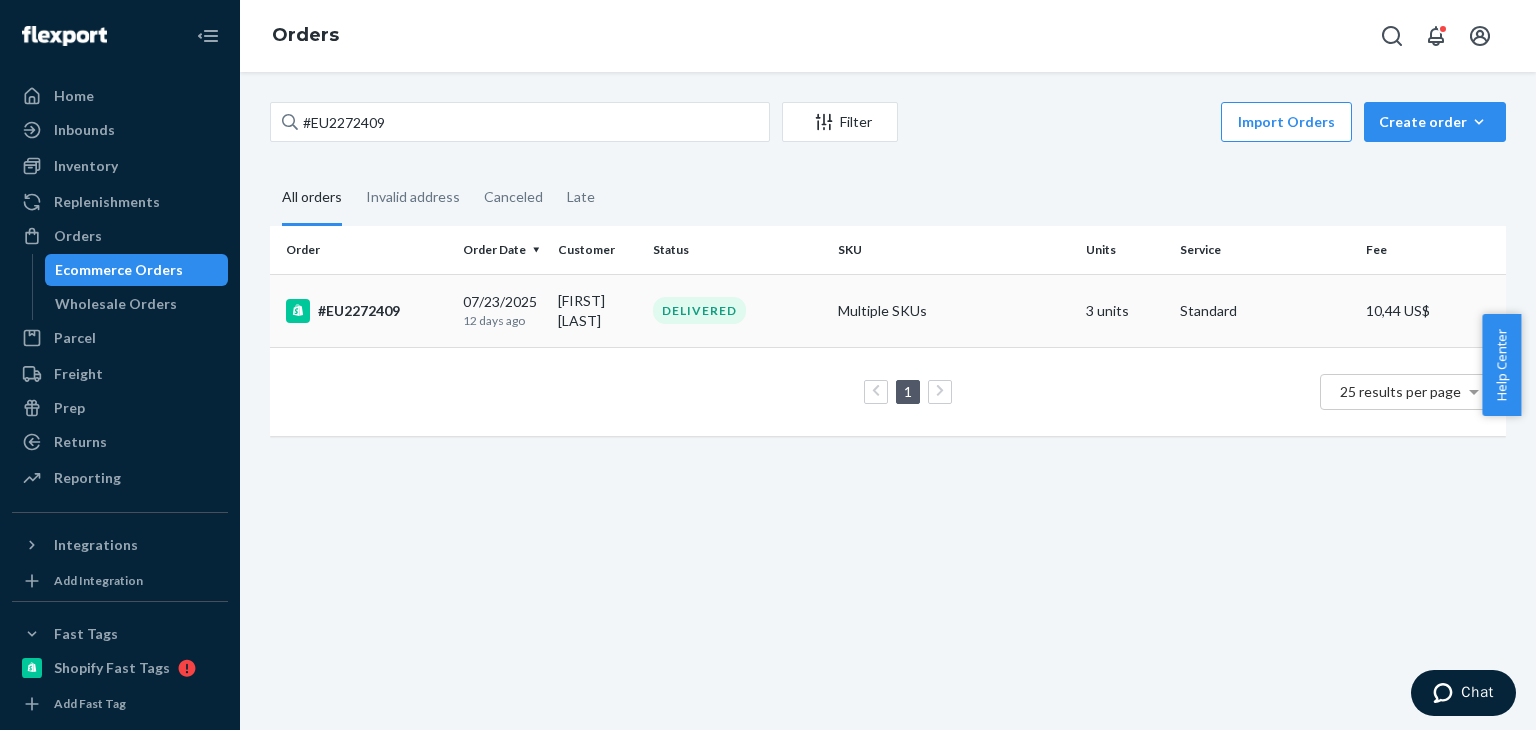 click on "#EU2272409" at bounding box center (366, 311) 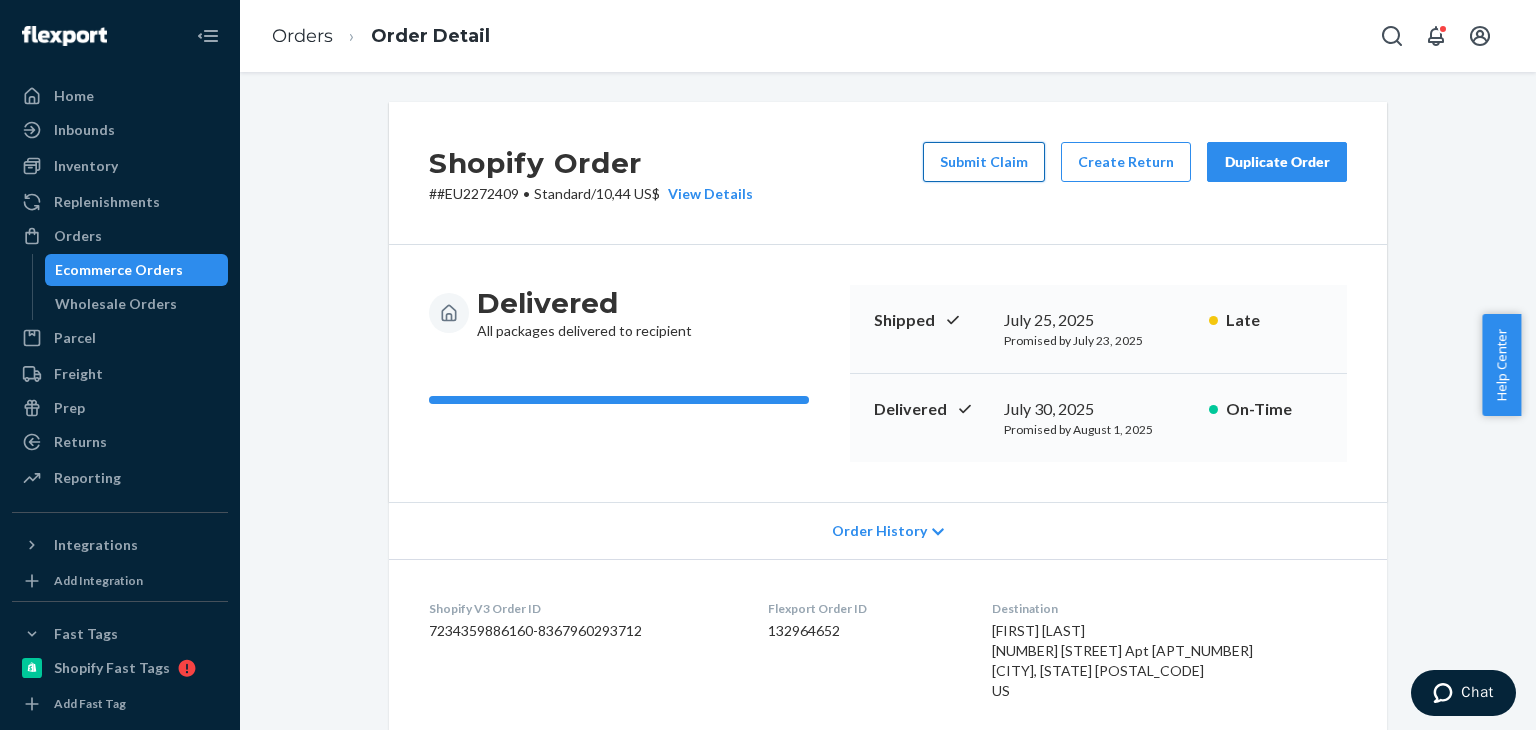 click on "Submit Claim" at bounding box center [984, 162] 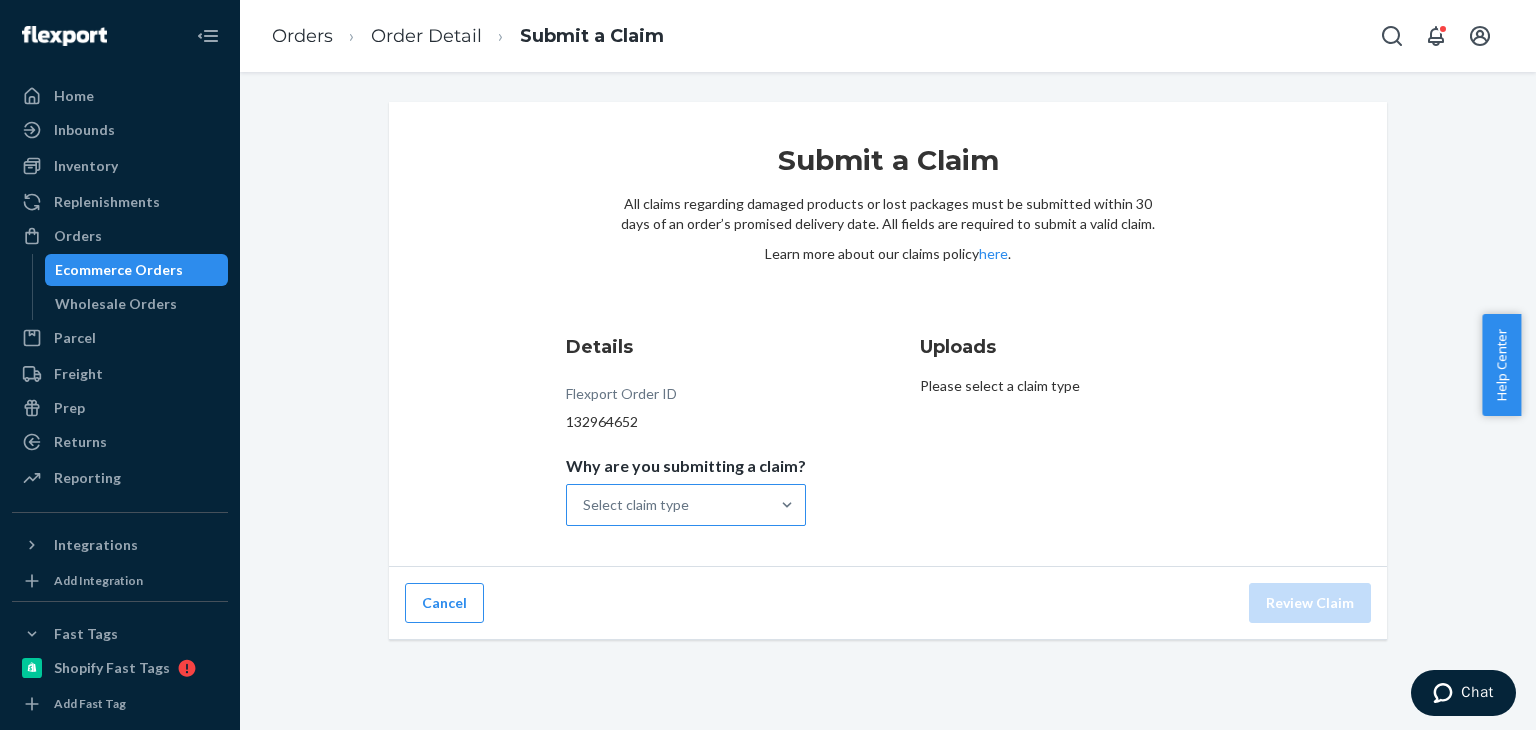 click on "Select claim type" at bounding box center [636, 505] 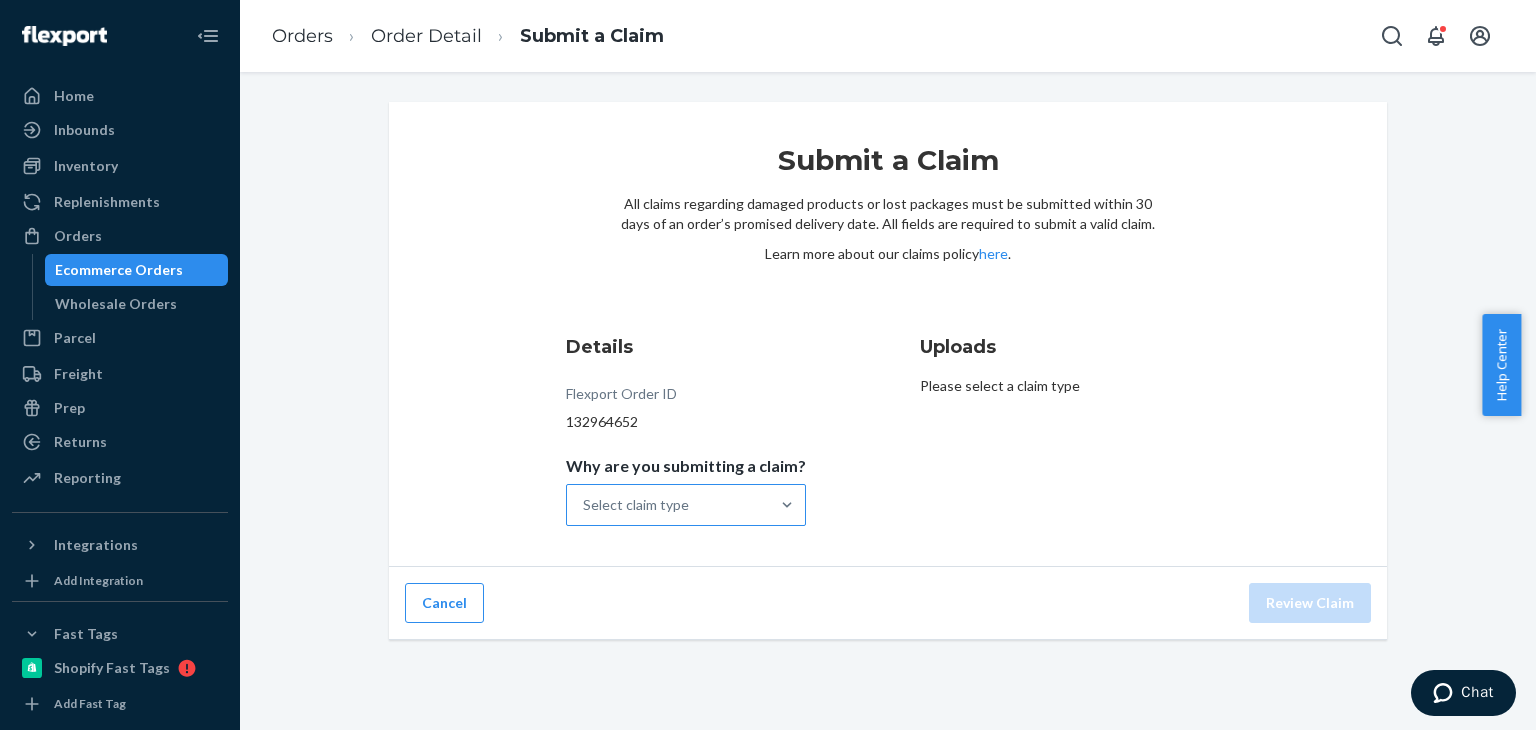 click on "Why are you submitting a claim? Select claim type" at bounding box center (584, 505) 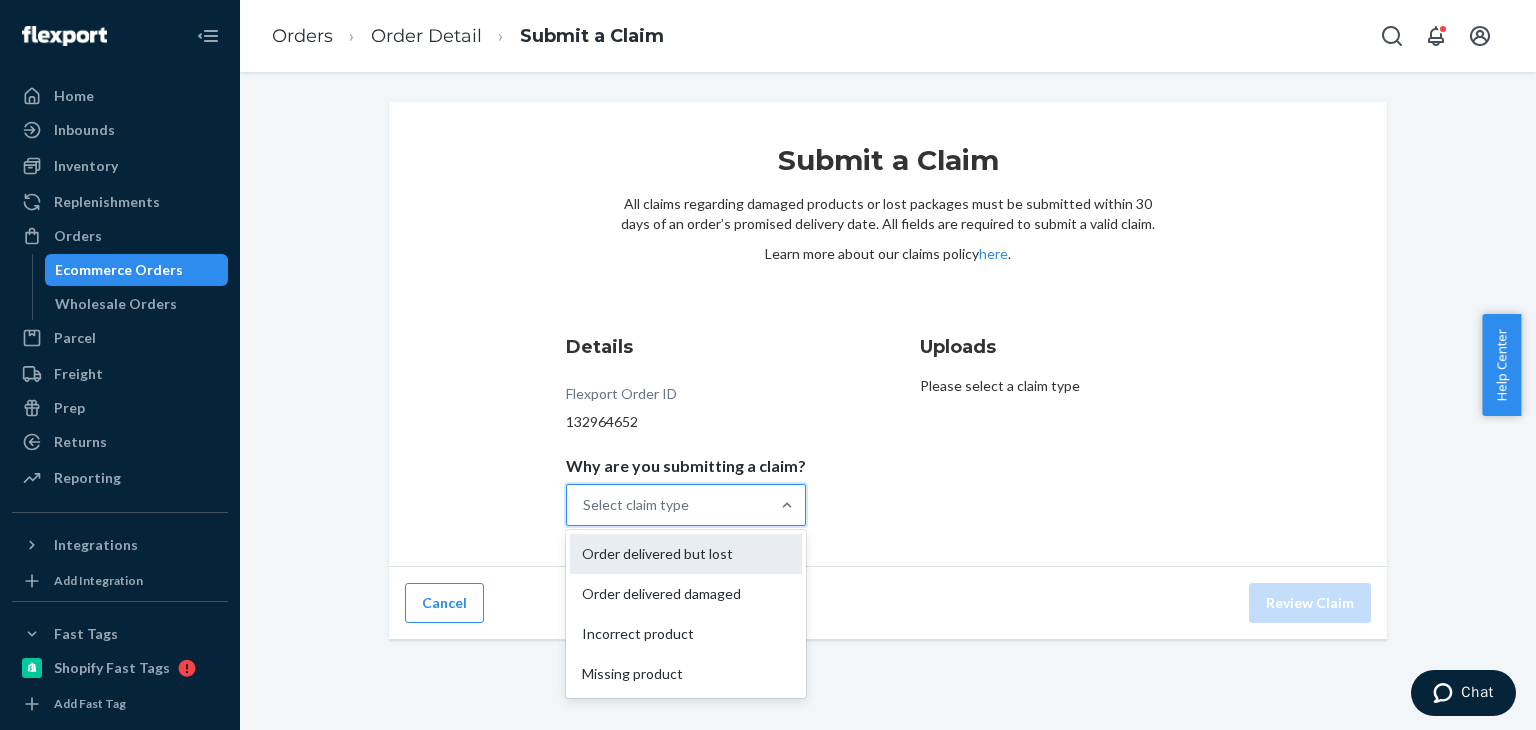 click on "Order delivered but lost" at bounding box center [686, 554] 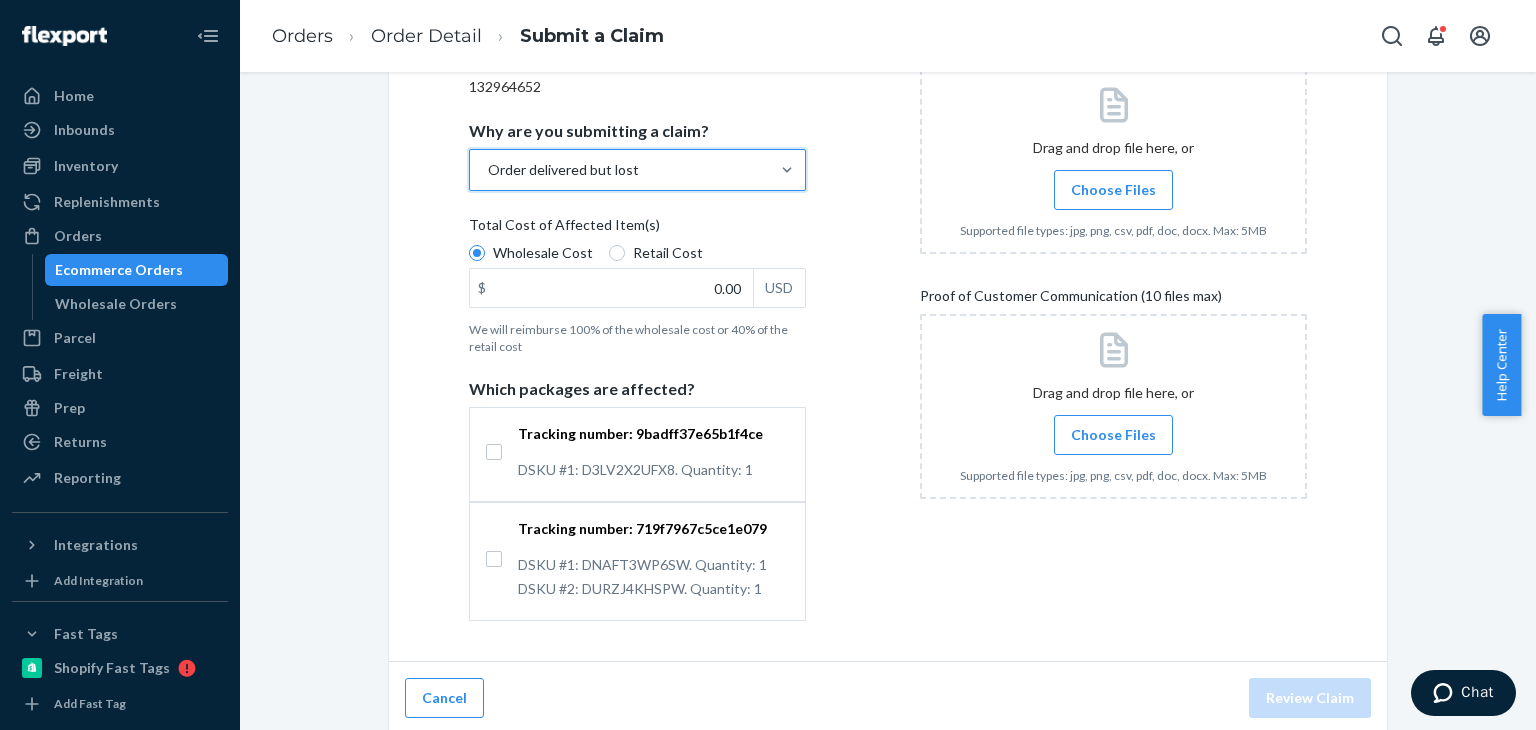 scroll, scrollTop: 339, scrollLeft: 0, axis: vertical 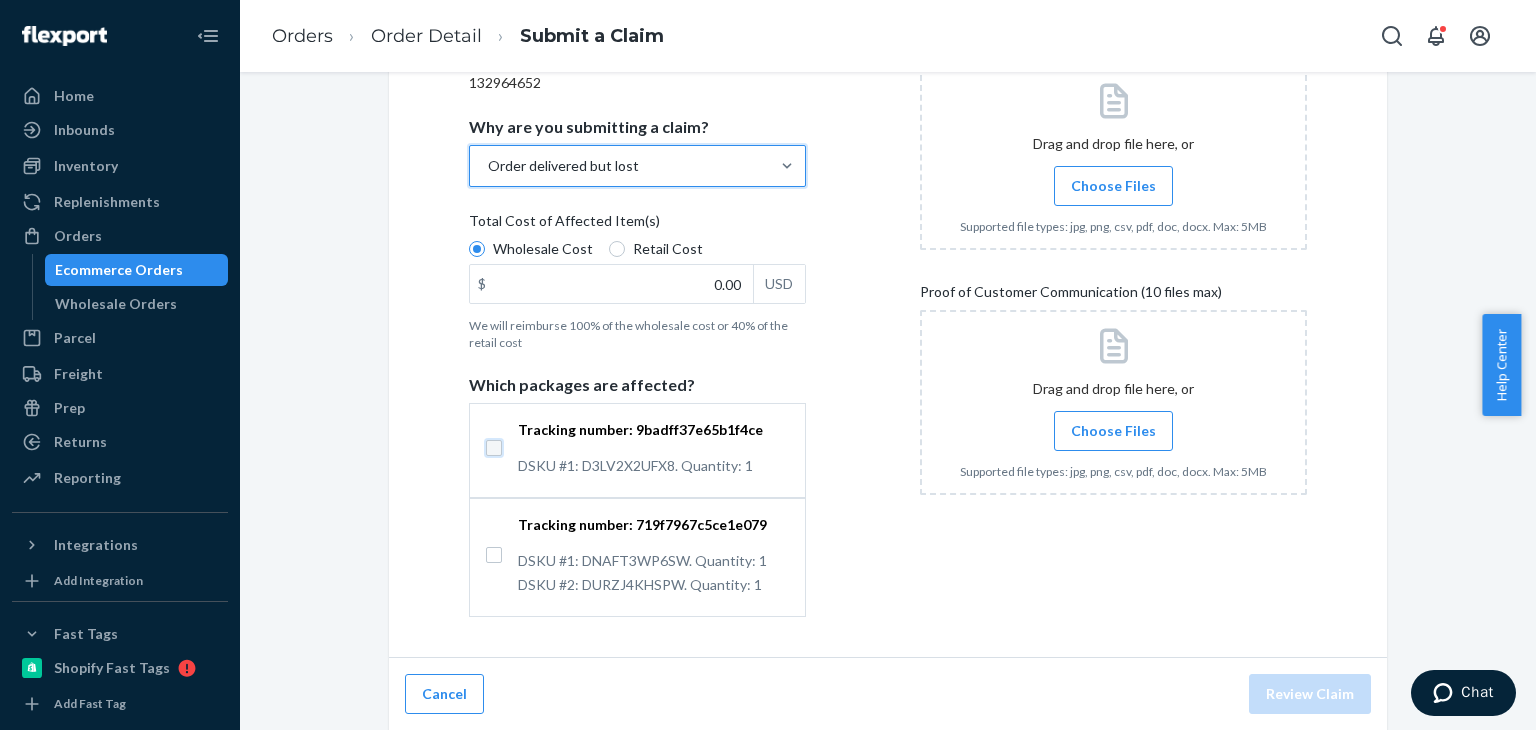 click on "Tracking number: [TRACKING_NUMBER] DSKU #1: [DSKU_NUMBER]. Quantity: 1" at bounding box center [494, 448] 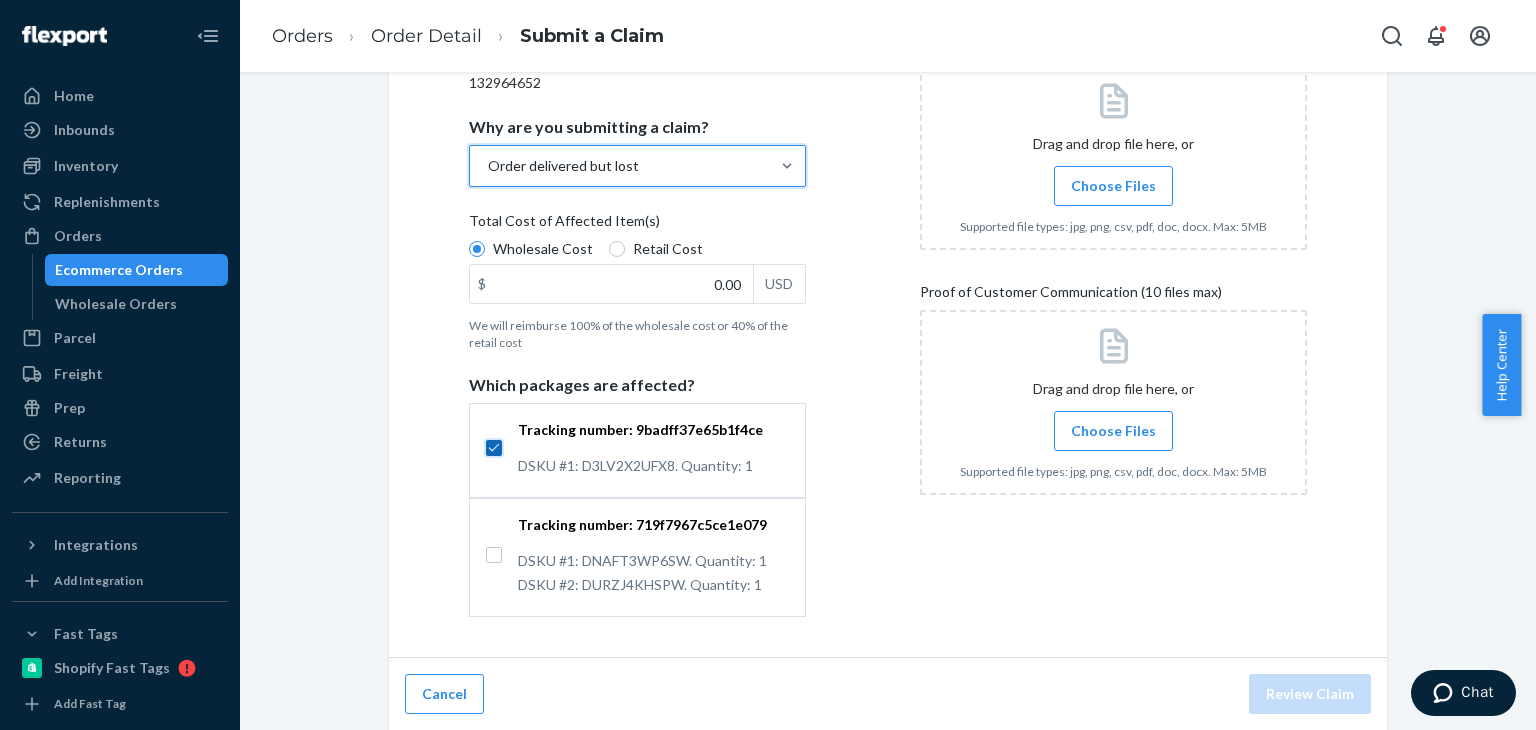 checkbox on "true" 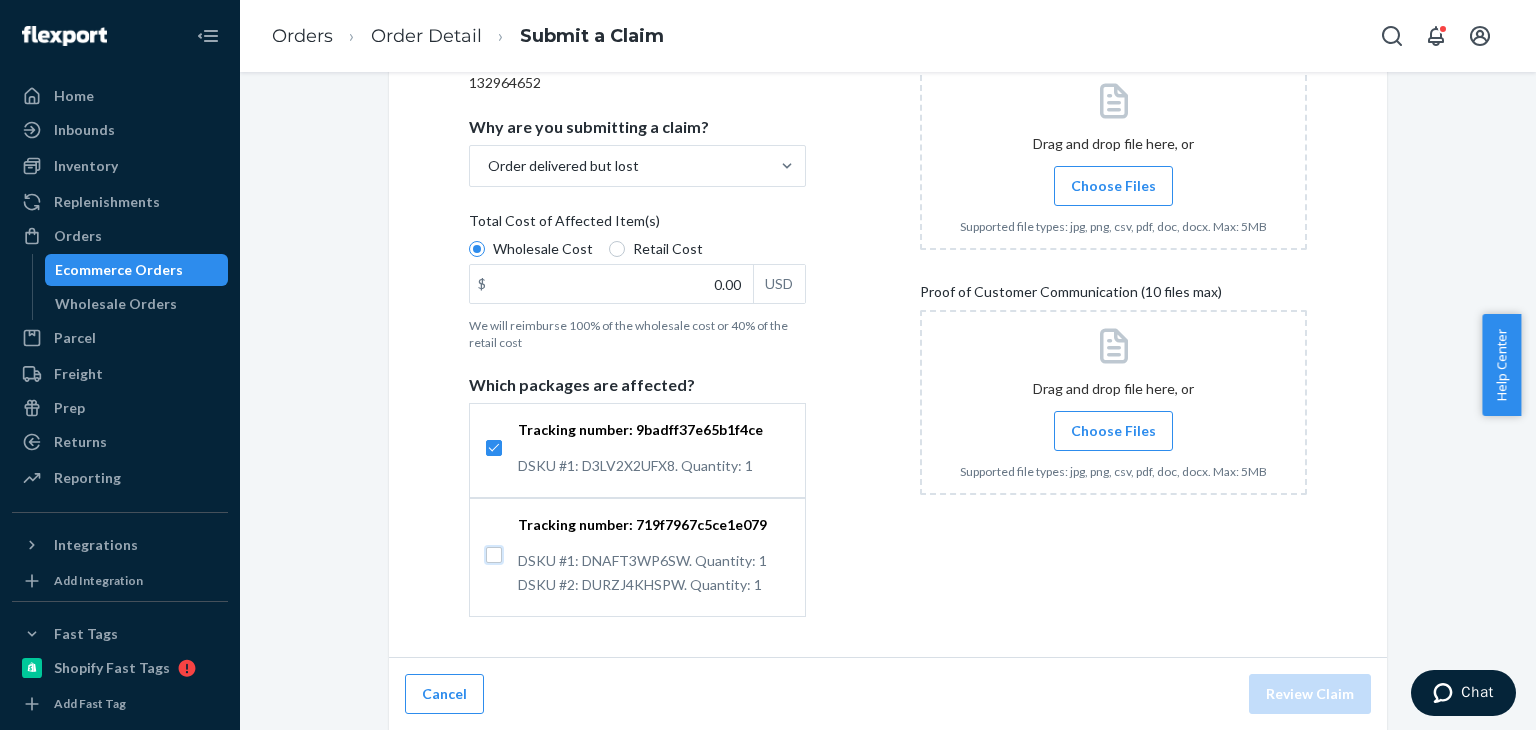 click on "Tracking number: [TRACKING_NUMBER] DSKU #1: [DSKU_NUMBER]. Quantity: 1 DSKU #2: [DSKU_NUMBER]. Quantity: 1" at bounding box center [494, 555] 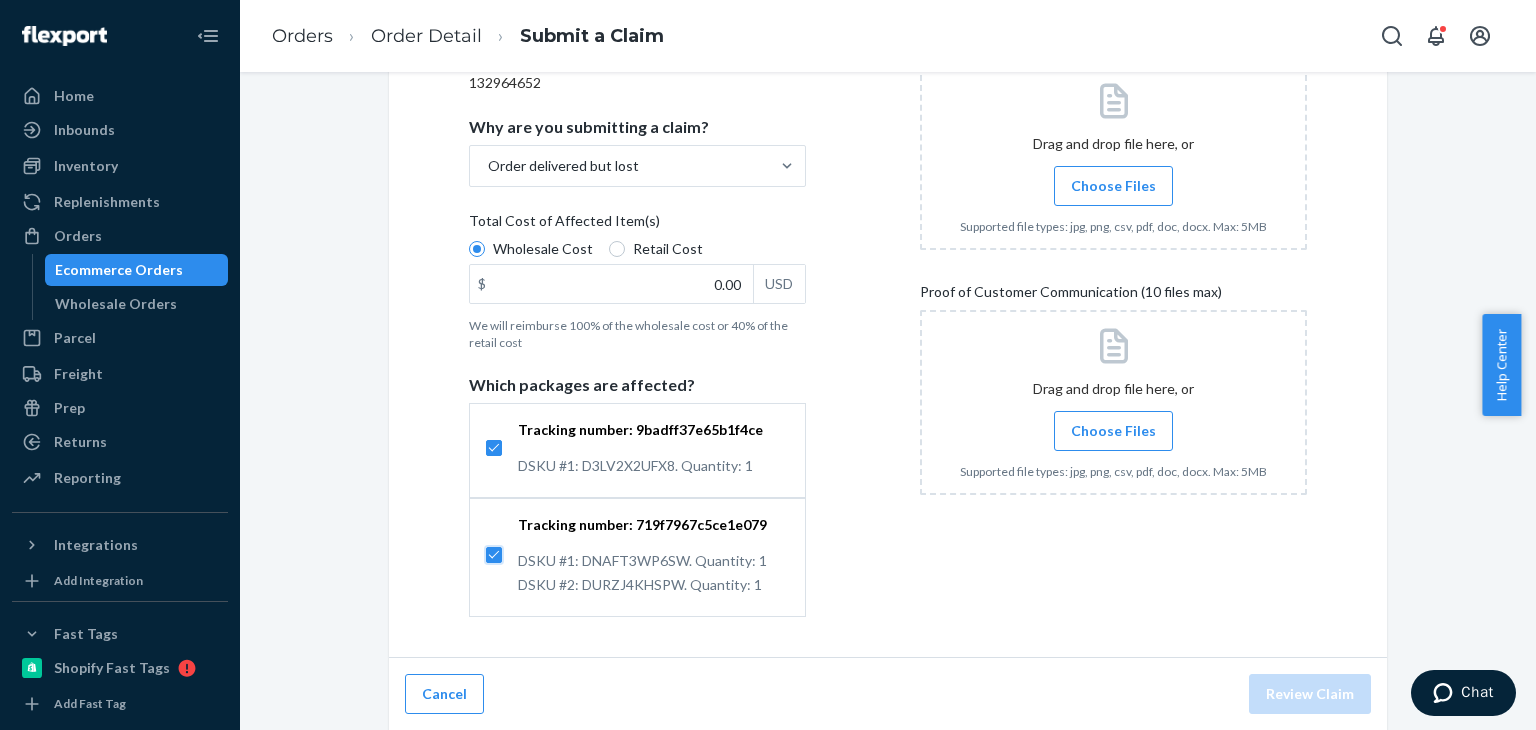 checkbox on "true" 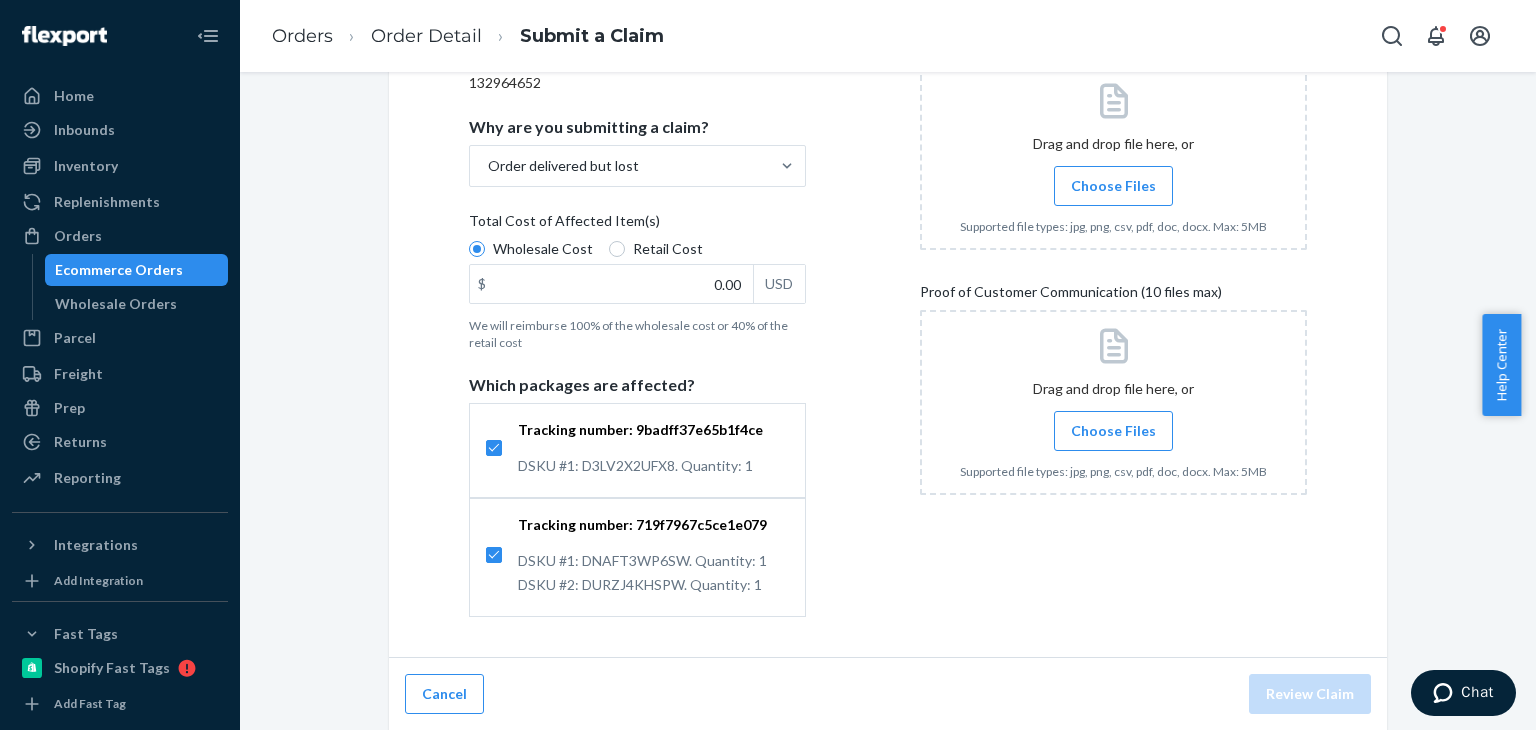 click on "Total Cost of Affected Item(s)" at bounding box center (564, 225) 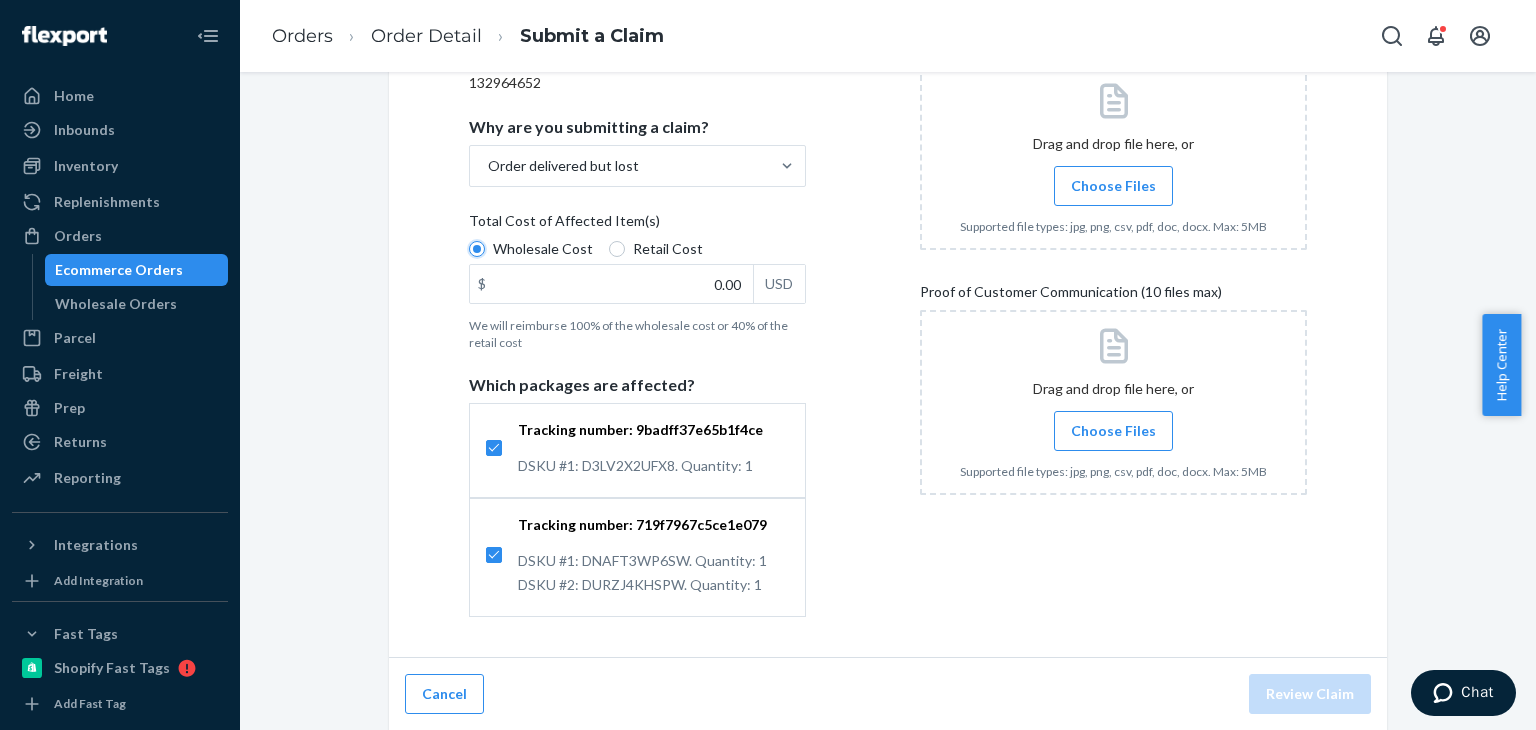 click on "Wholesale Cost" at bounding box center [477, 249] 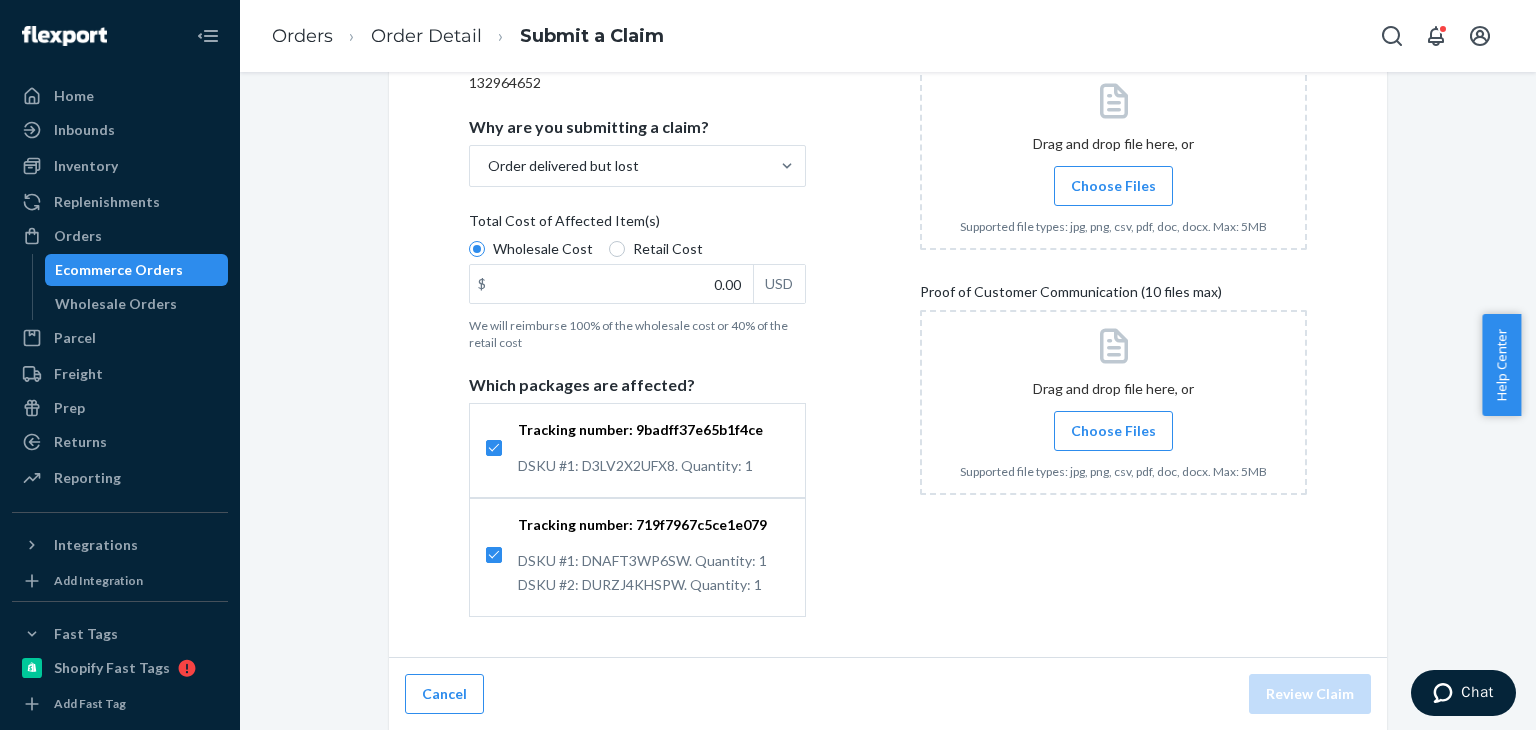 click on "Retail Cost" at bounding box center (668, 249) 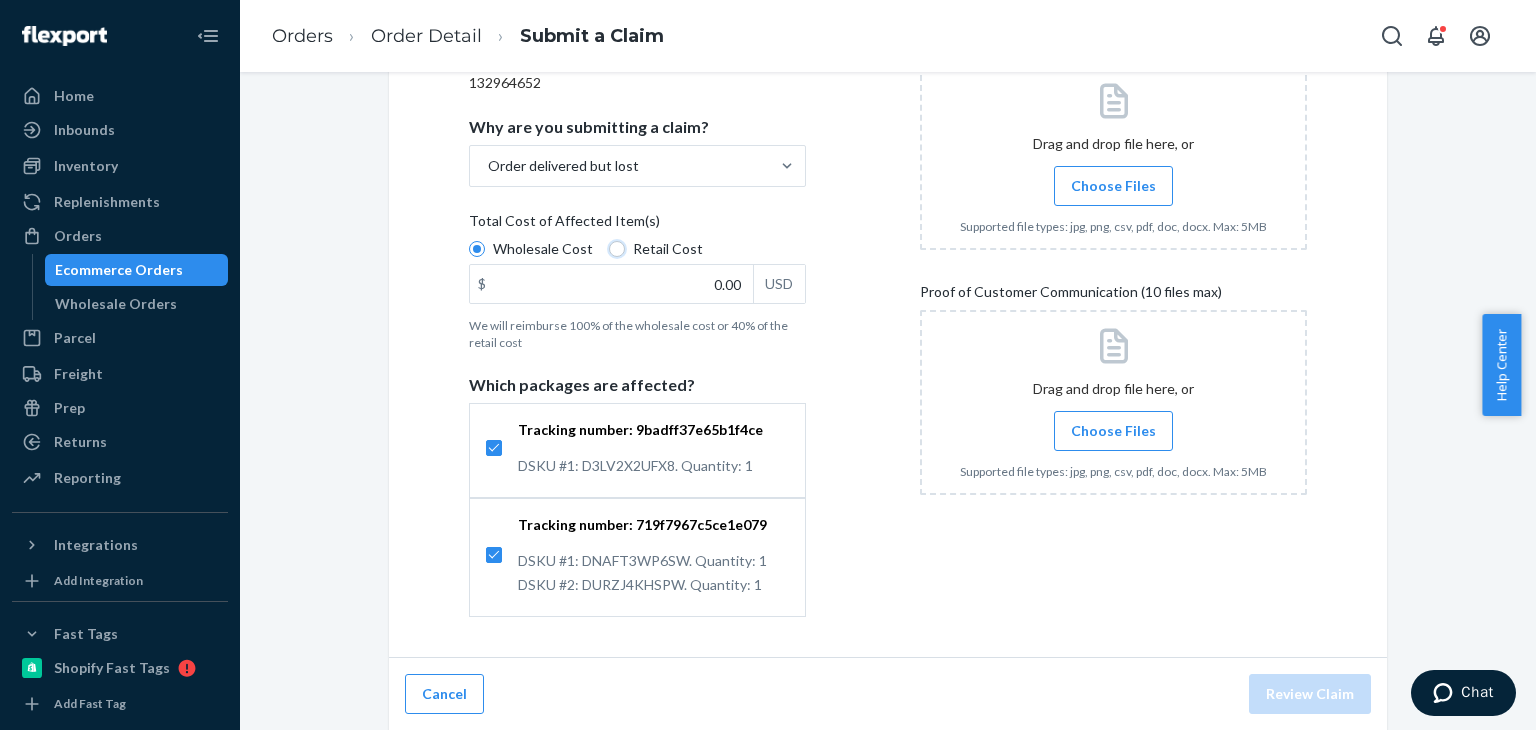 click on "Retail Cost" at bounding box center [617, 249] 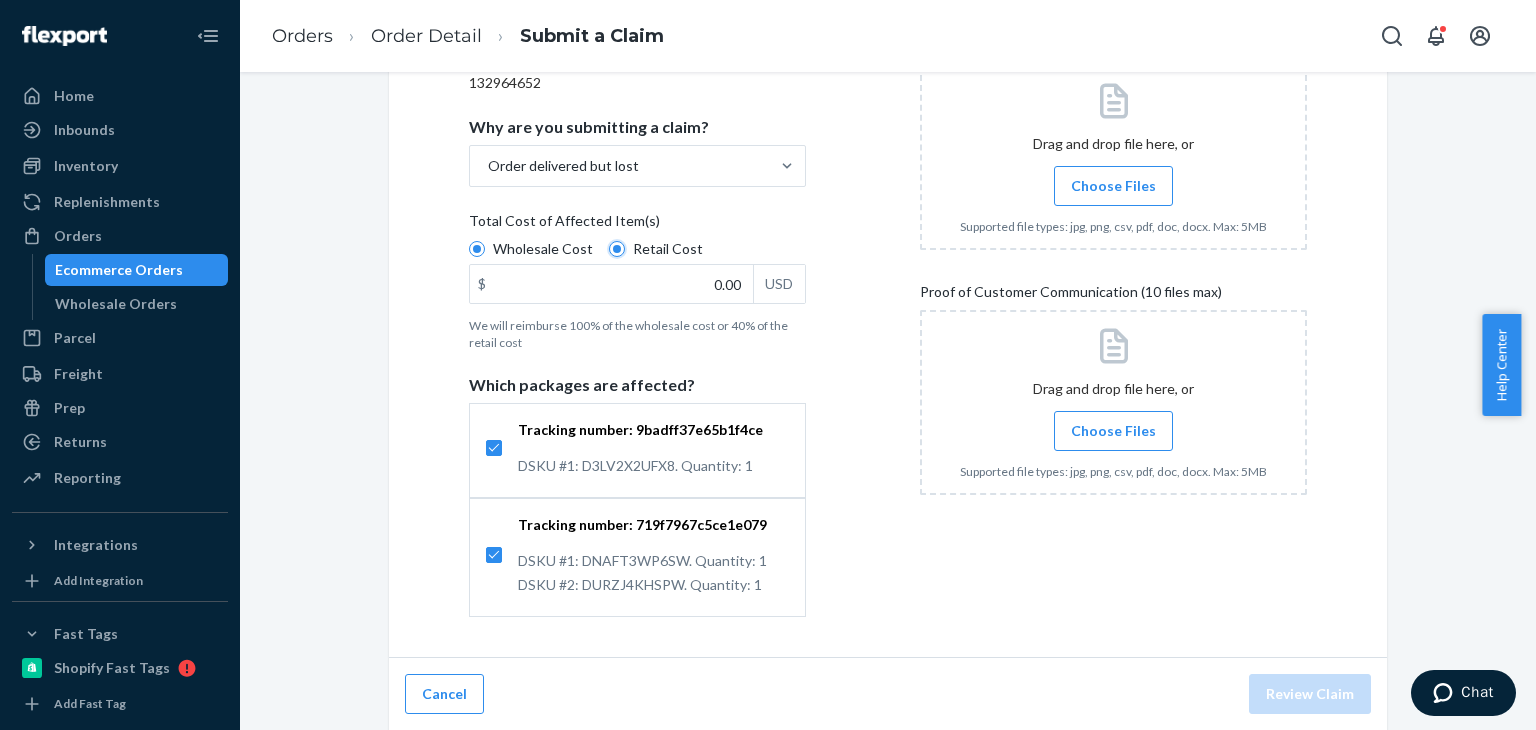 radio on "true" 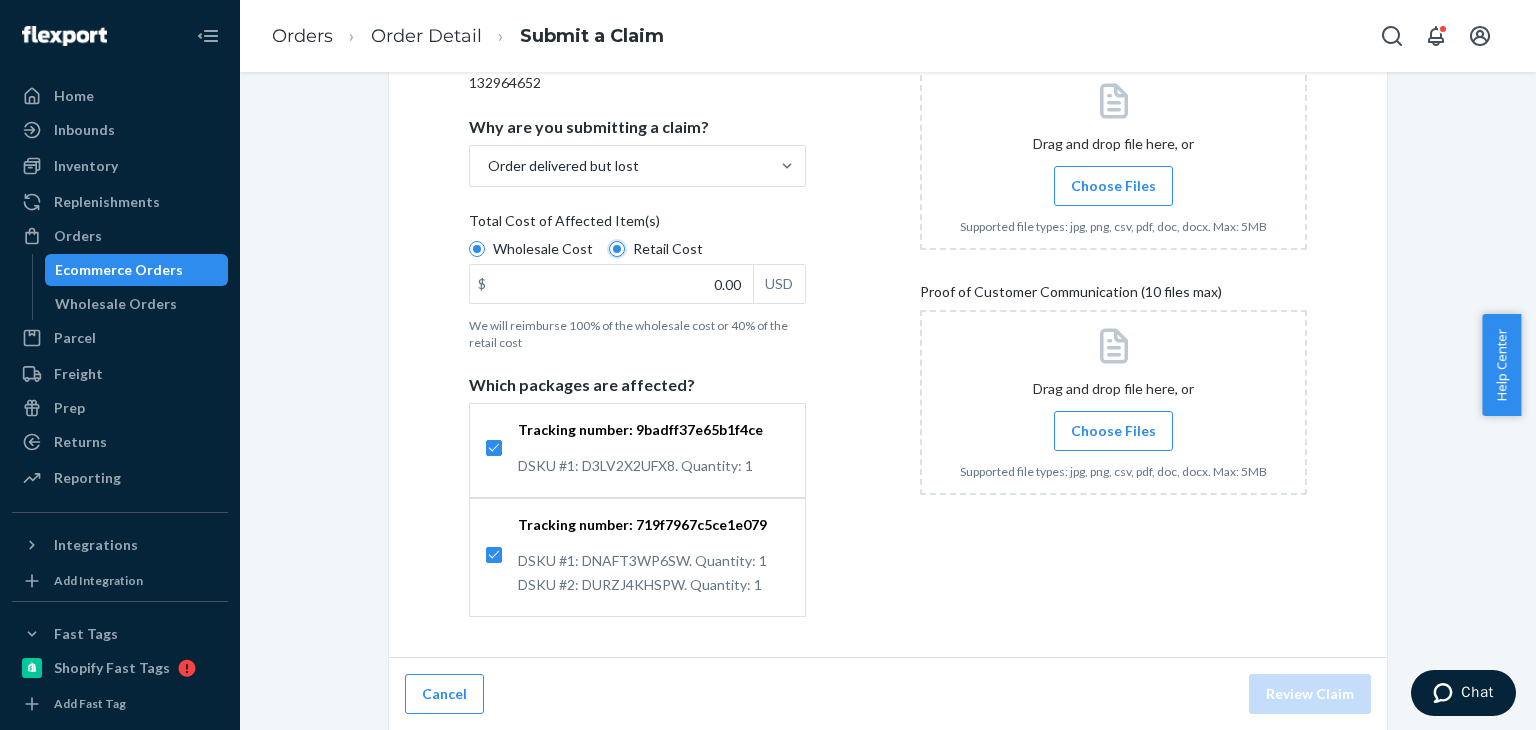 radio on "false" 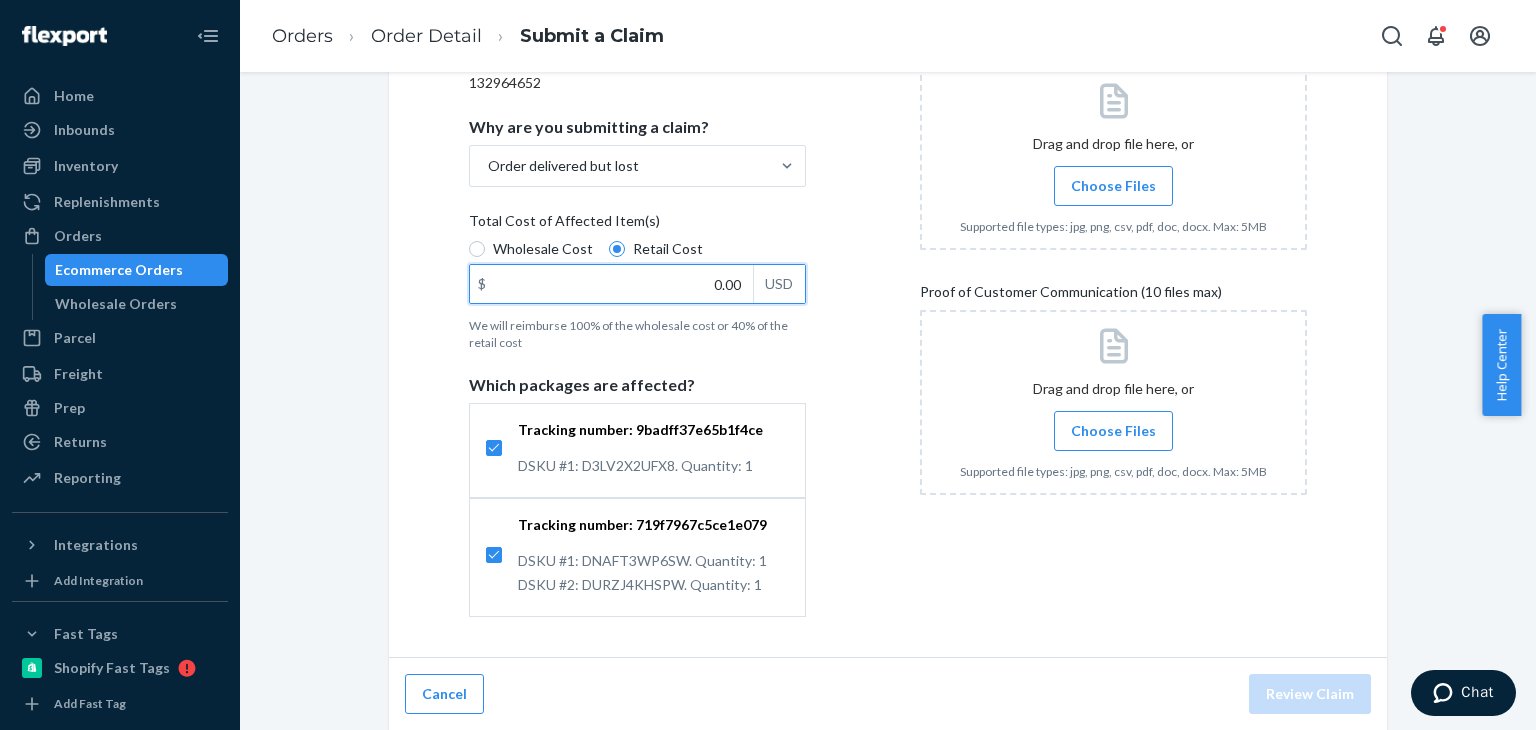 click on "0.00" at bounding box center (611, 284) 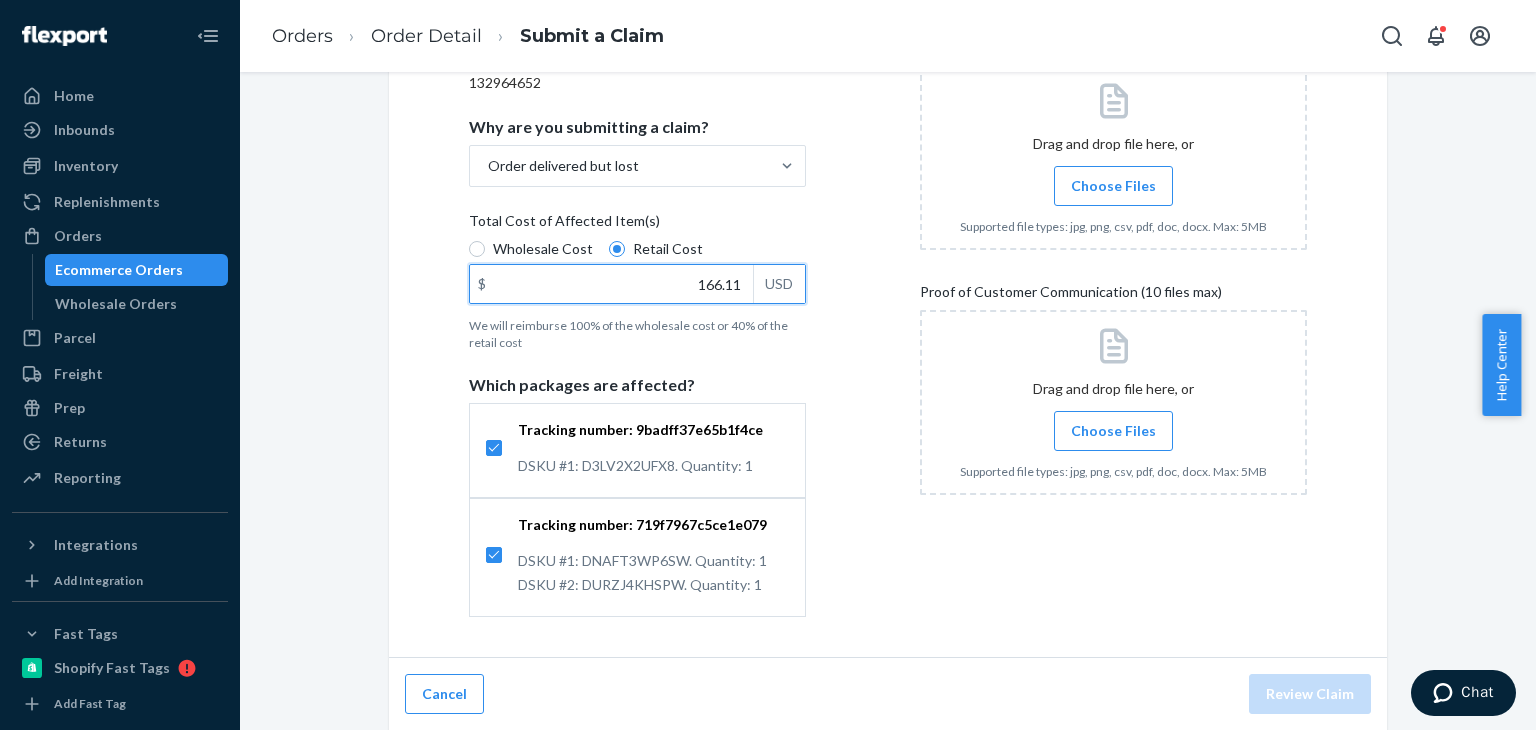 type on "166.11" 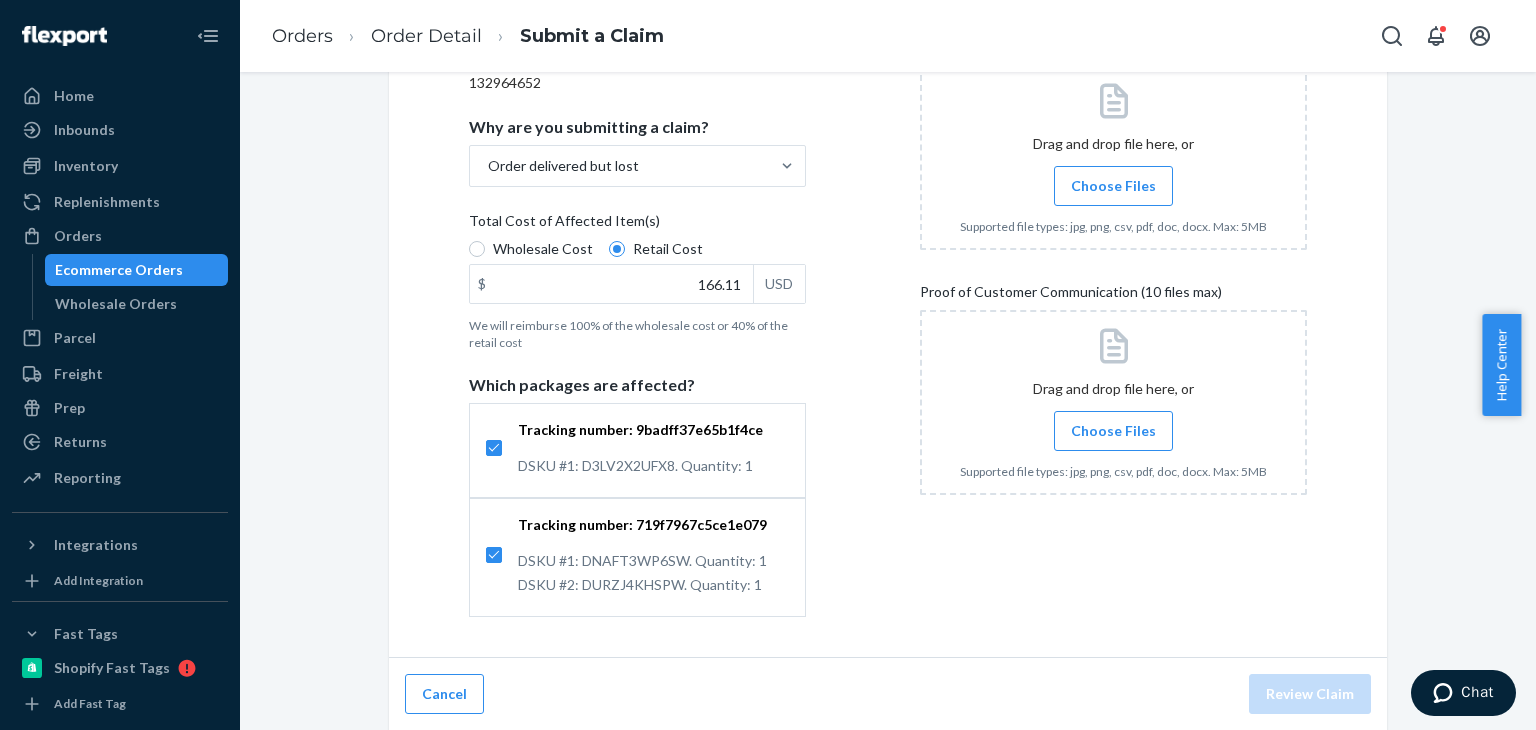 click on "Choose Files" at bounding box center [1113, 186] 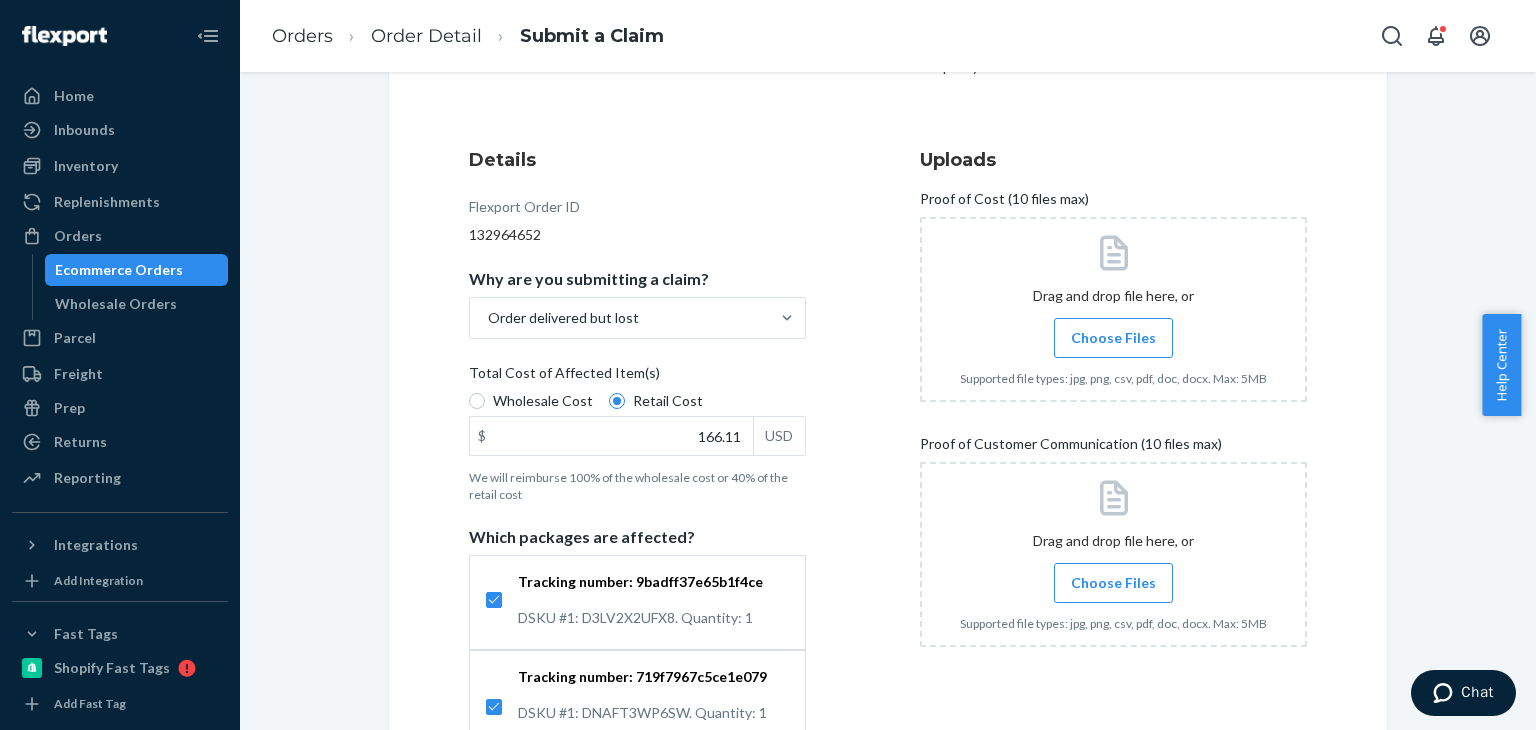 scroll, scrollTop: 200, scrollLeft: 0, axis: vertical 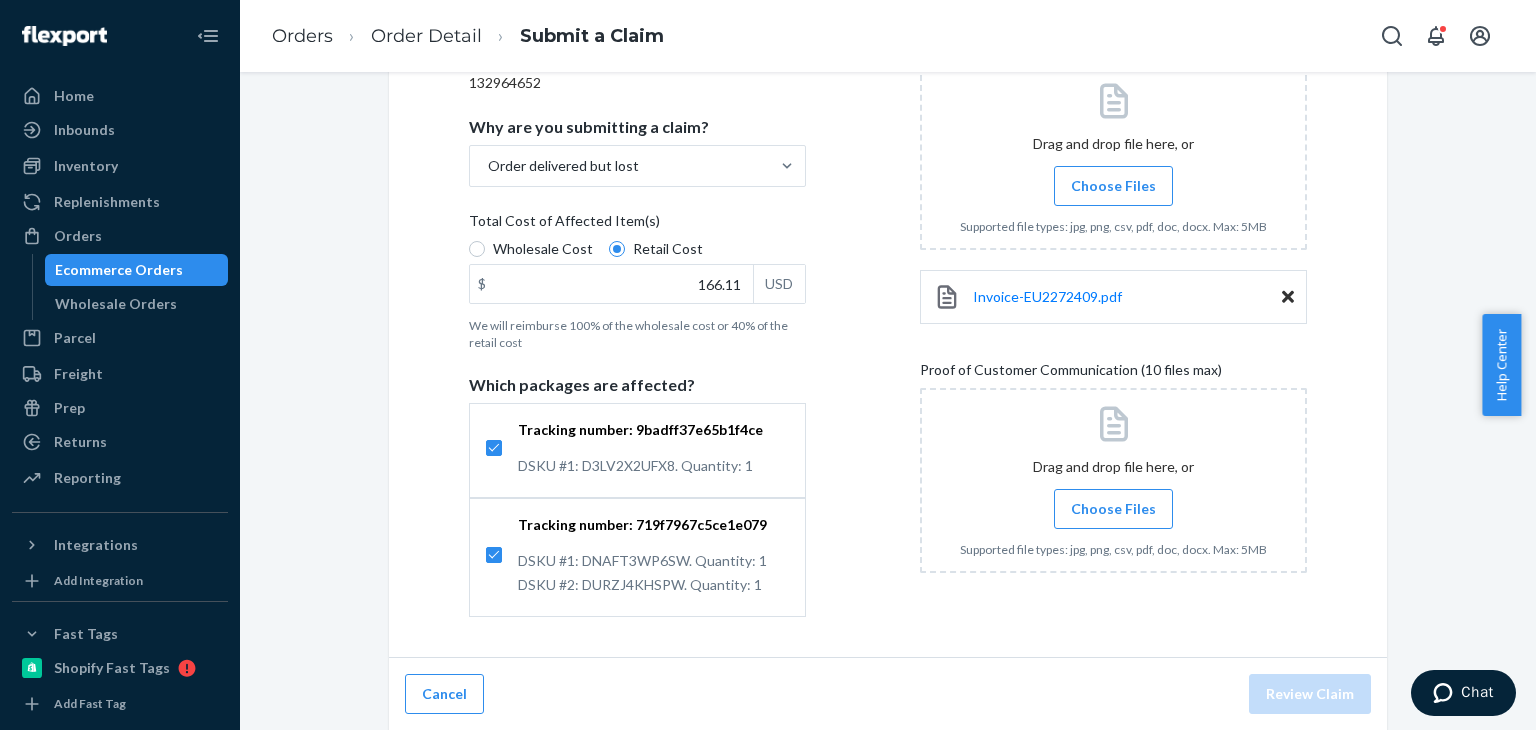click on "Choose Files" at bounding box center [1113, 509] 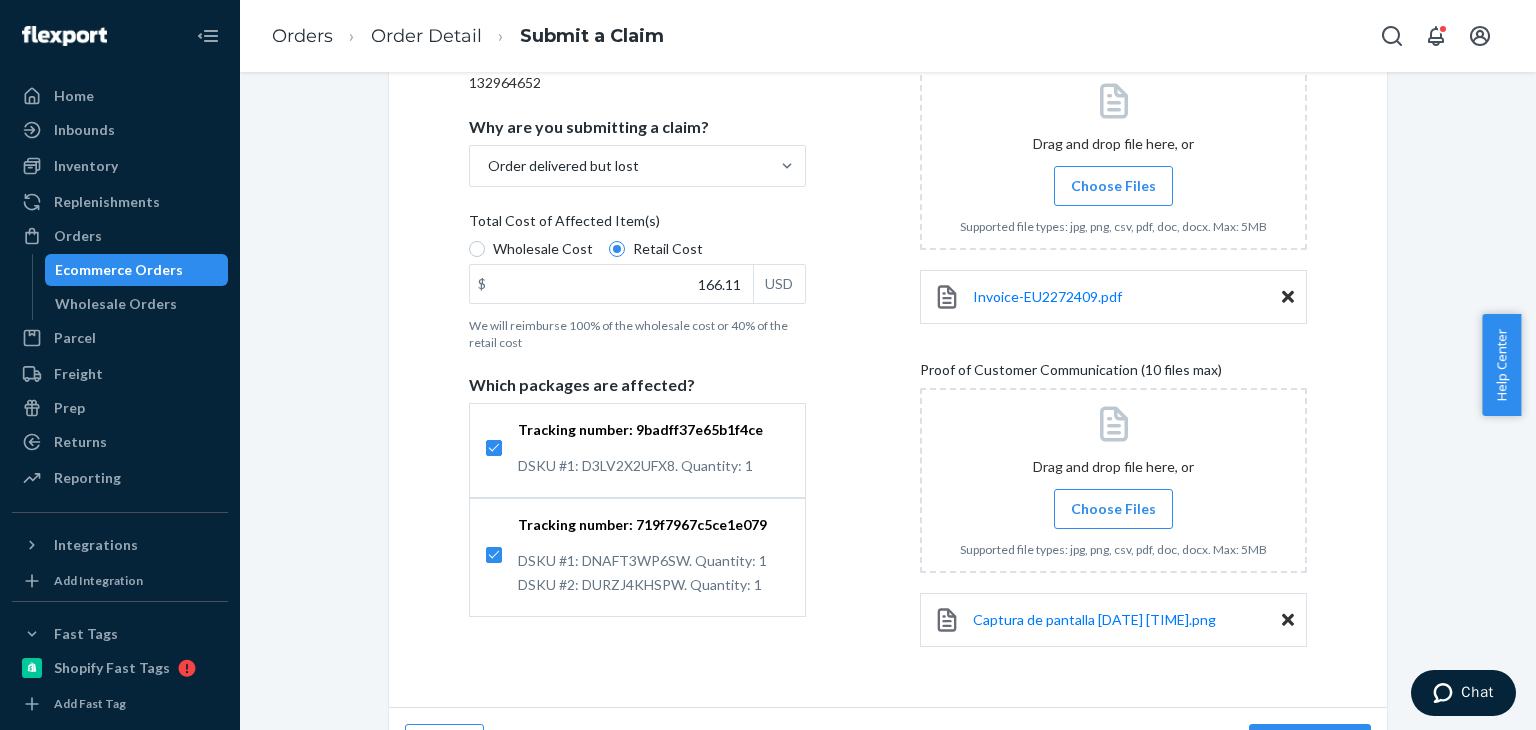 click on "Choose Files" at bounding box center [1113, 509] 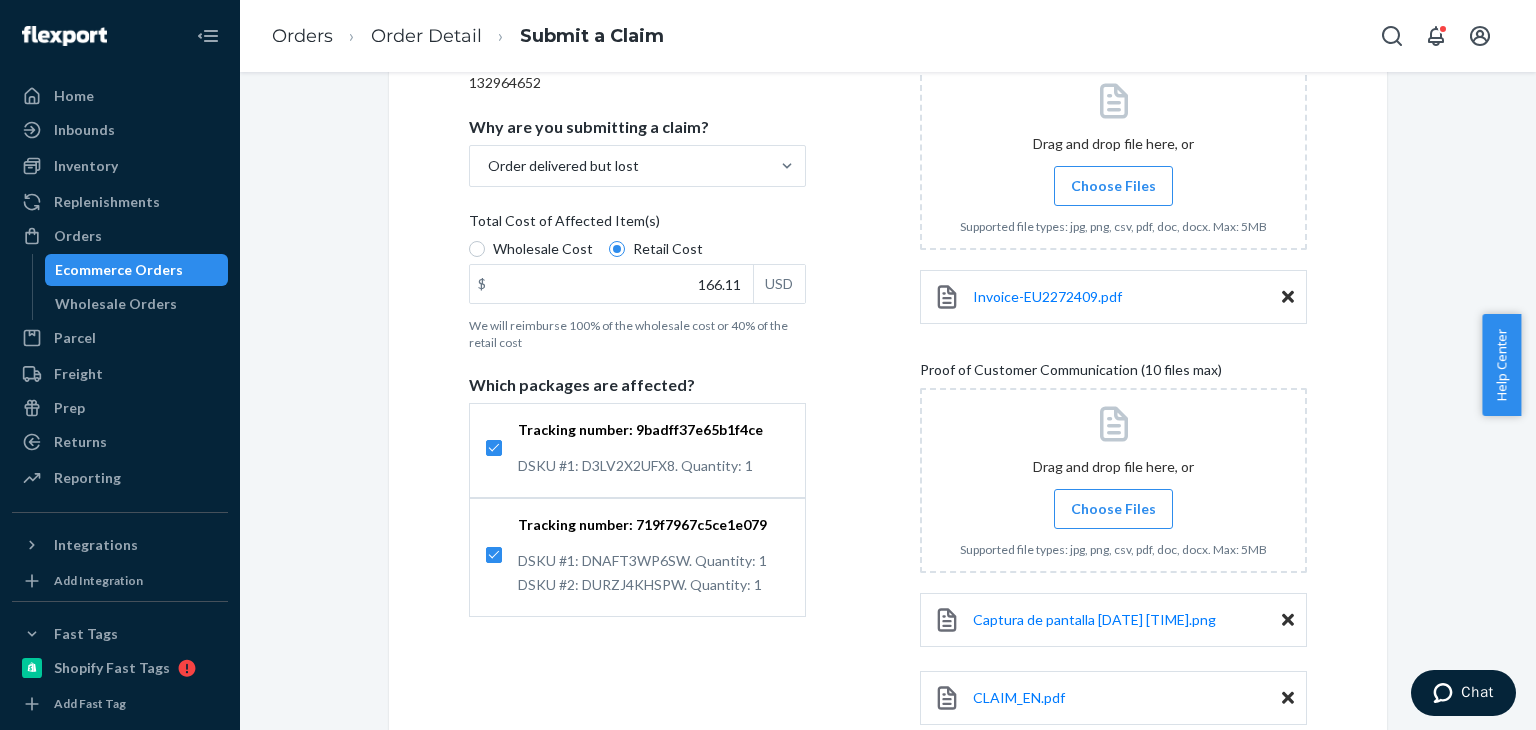 click on "Choose Files" at bounding box center [1113, 509] 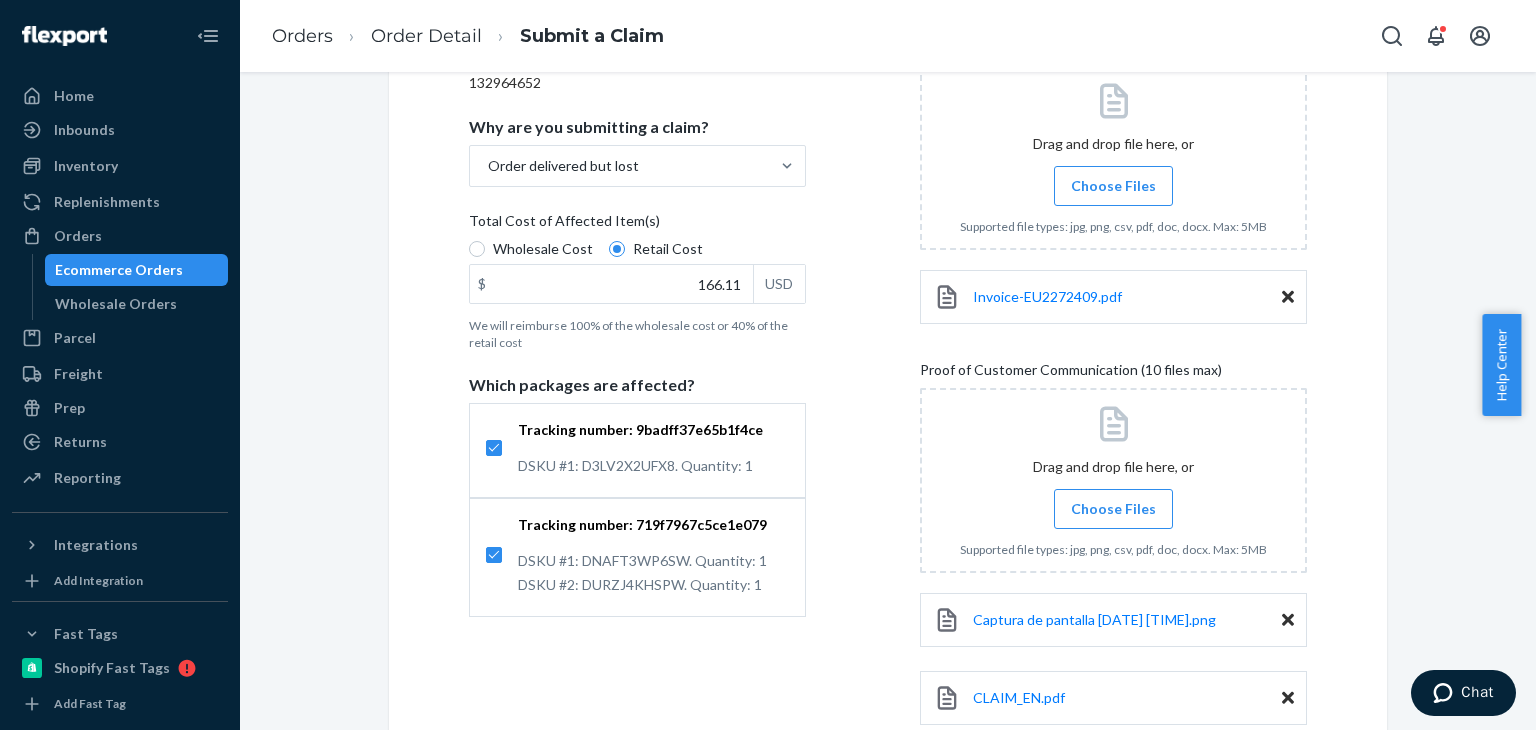 click on "Choose Files" at bounding box center [1113, 509] 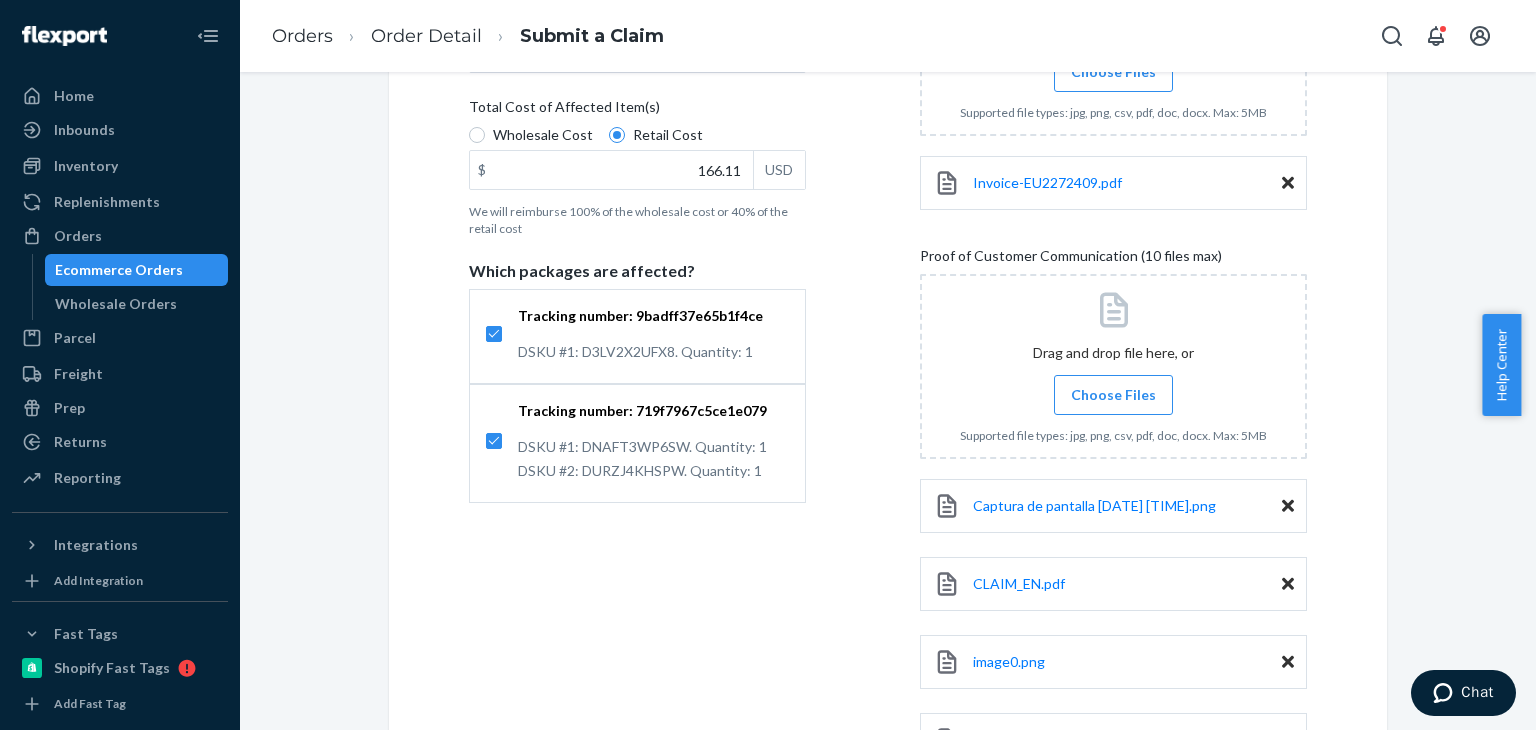 scroll, scrollTop: 622, scrollLeft: 0, axis: vertical 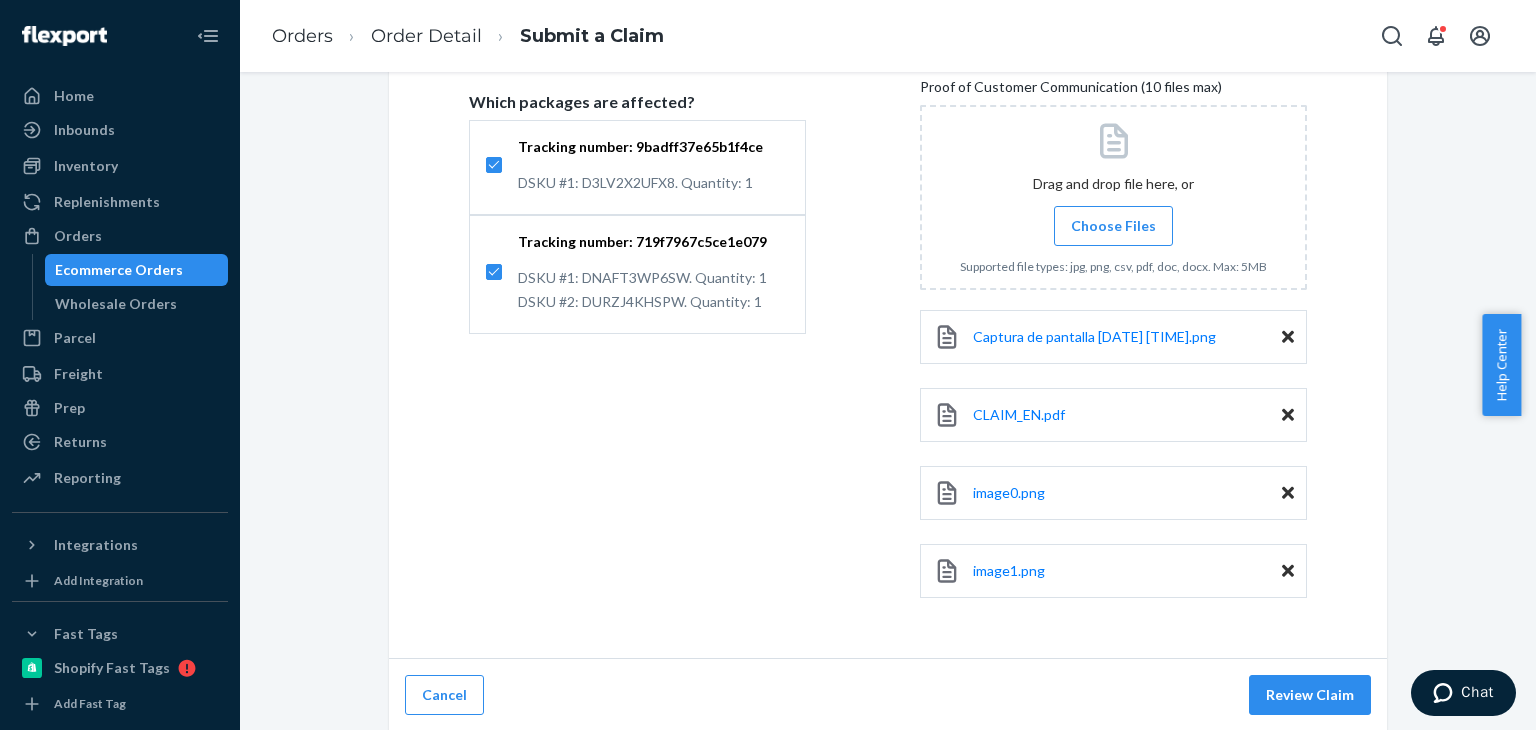 click on "Choose Files" at bounding box center (1113, 226) 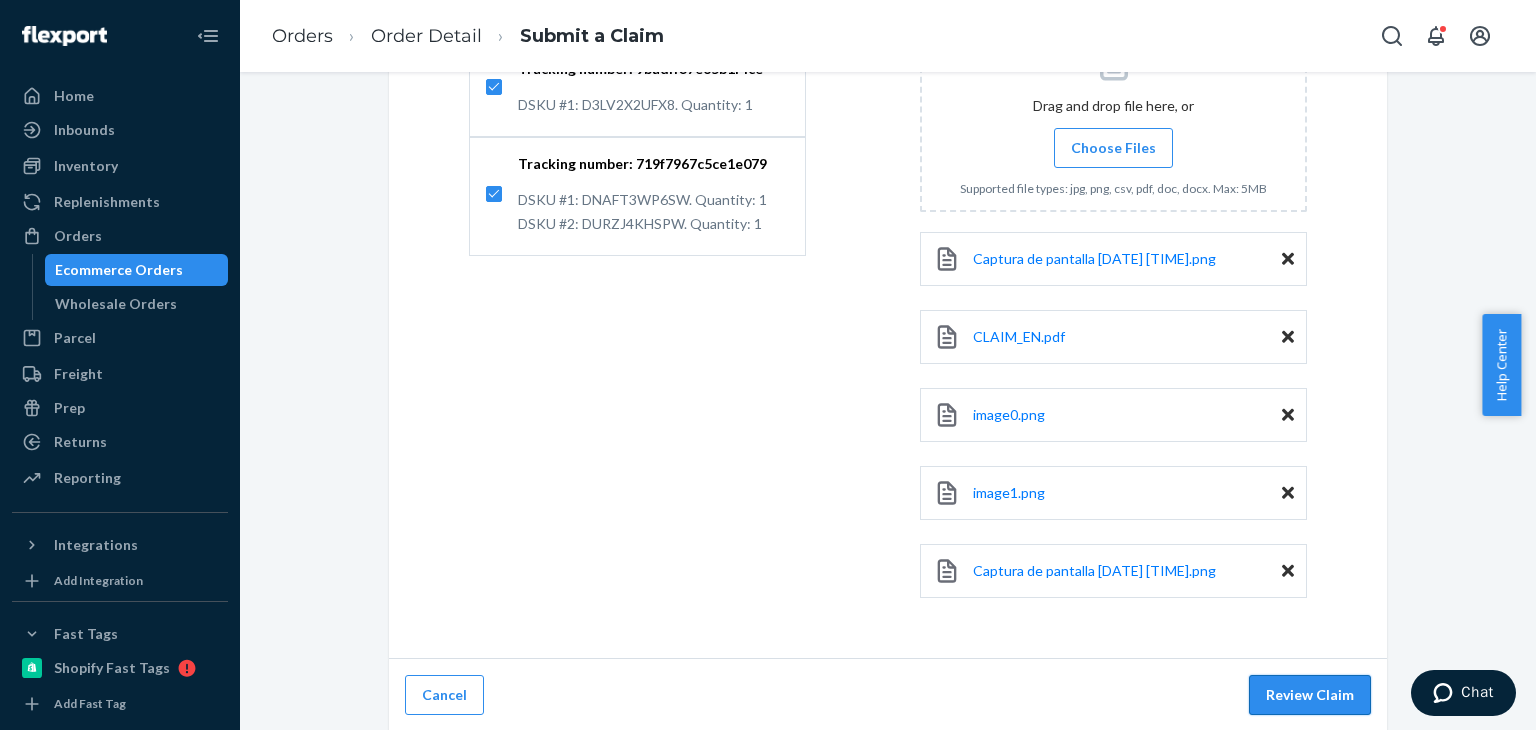 click on "Review Claim" at bounding box center [1310, 695] 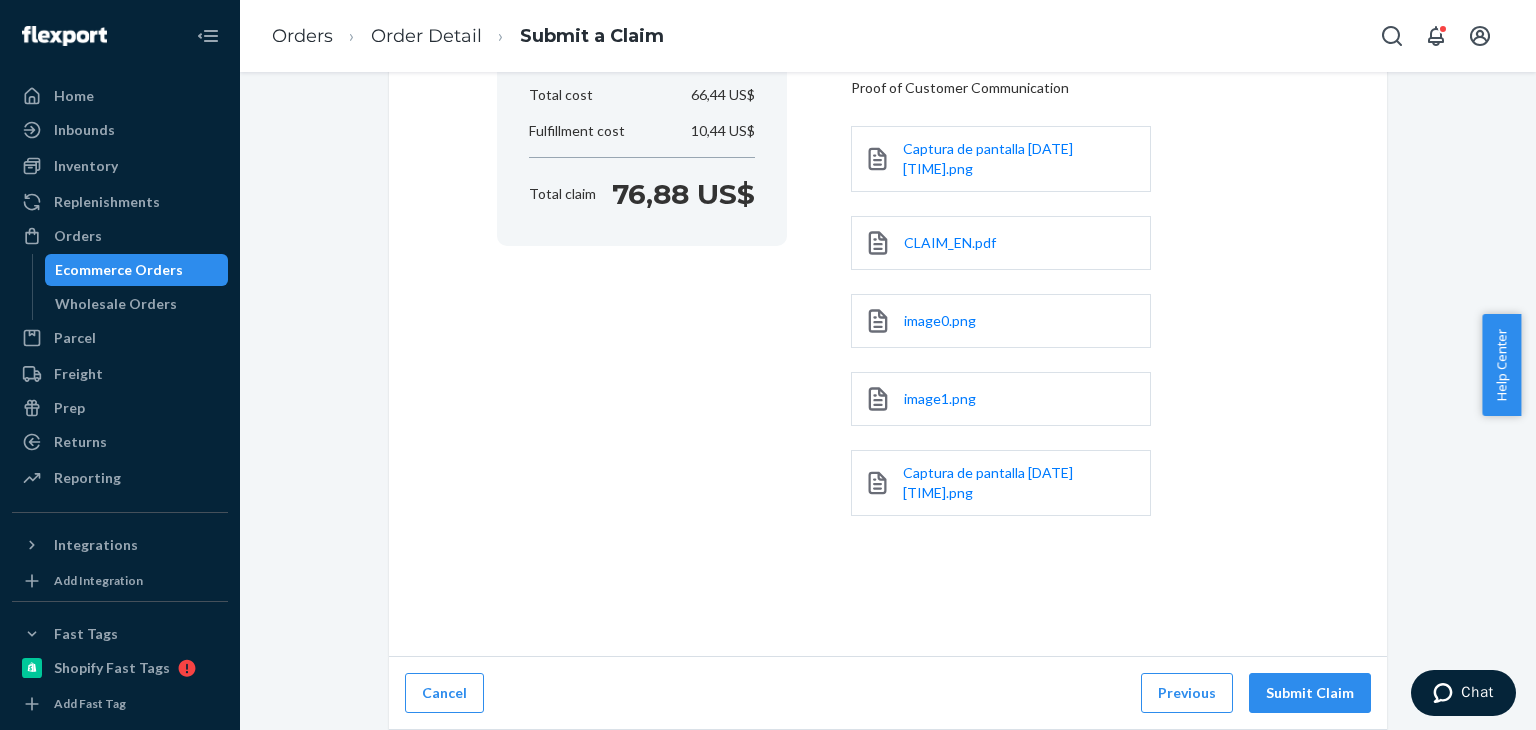 scroll, scrollTop: 354, scrollLeft: 0, axis: vertical 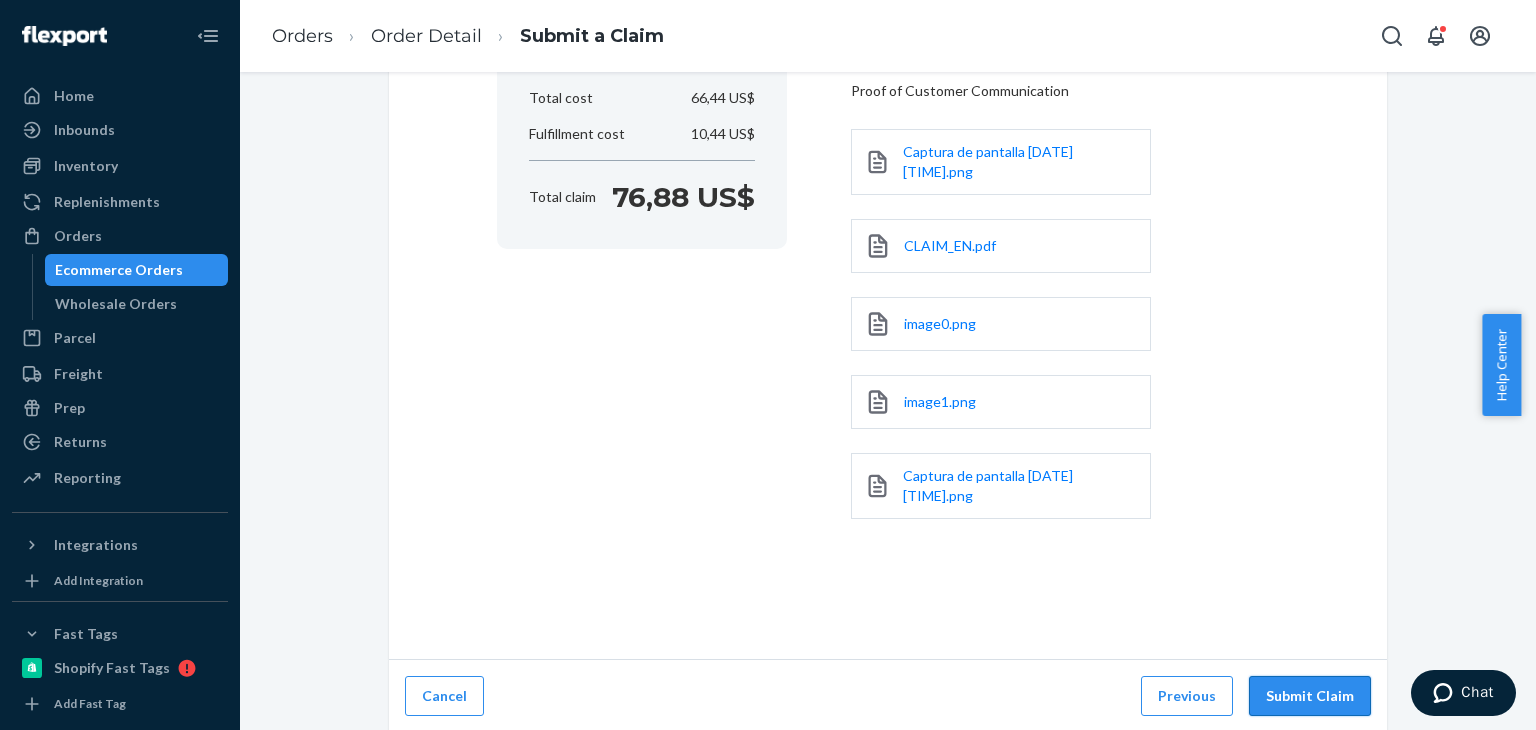 click on "Submit Claim" at bounding box center [1310, 696] 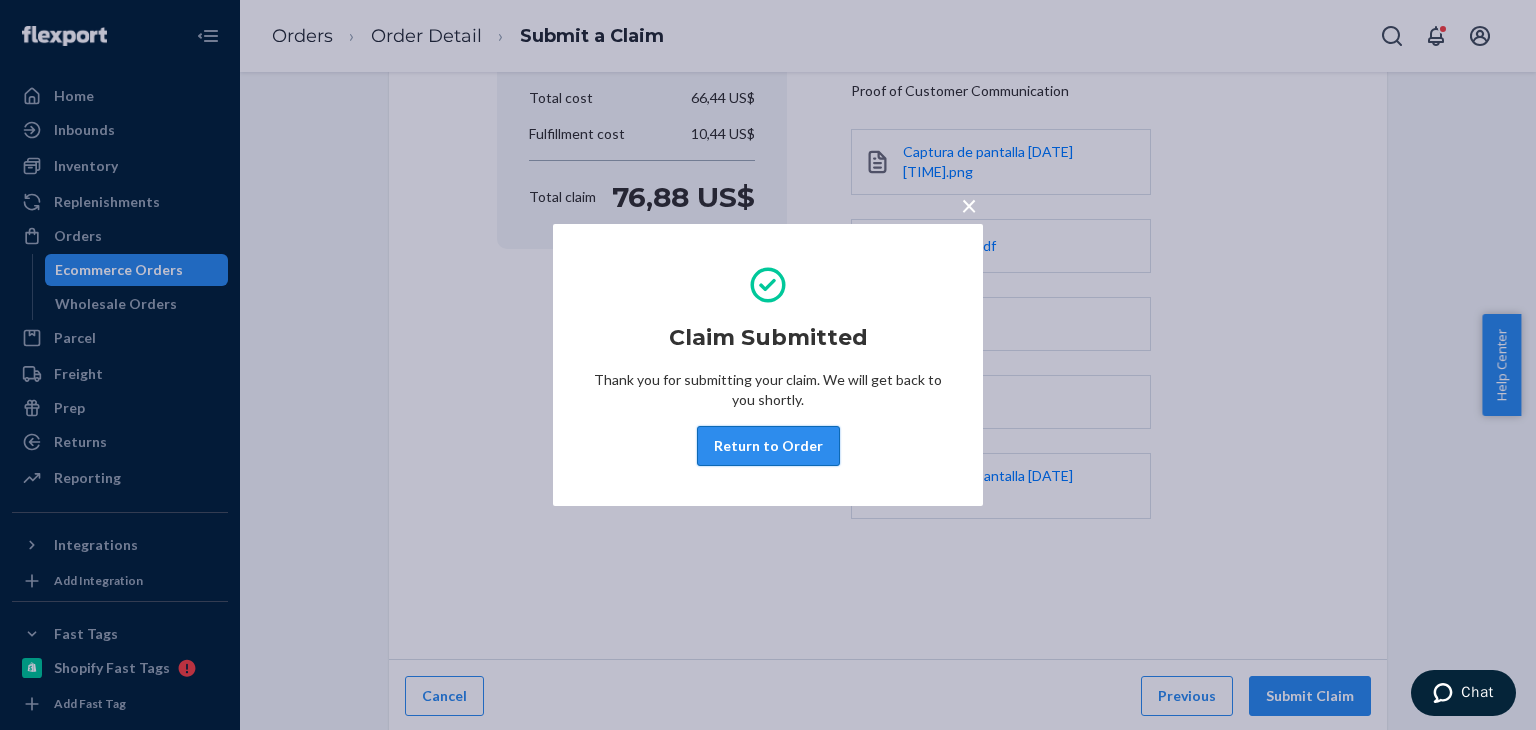 click on "Return to Order" at bounding box center (768, 446) 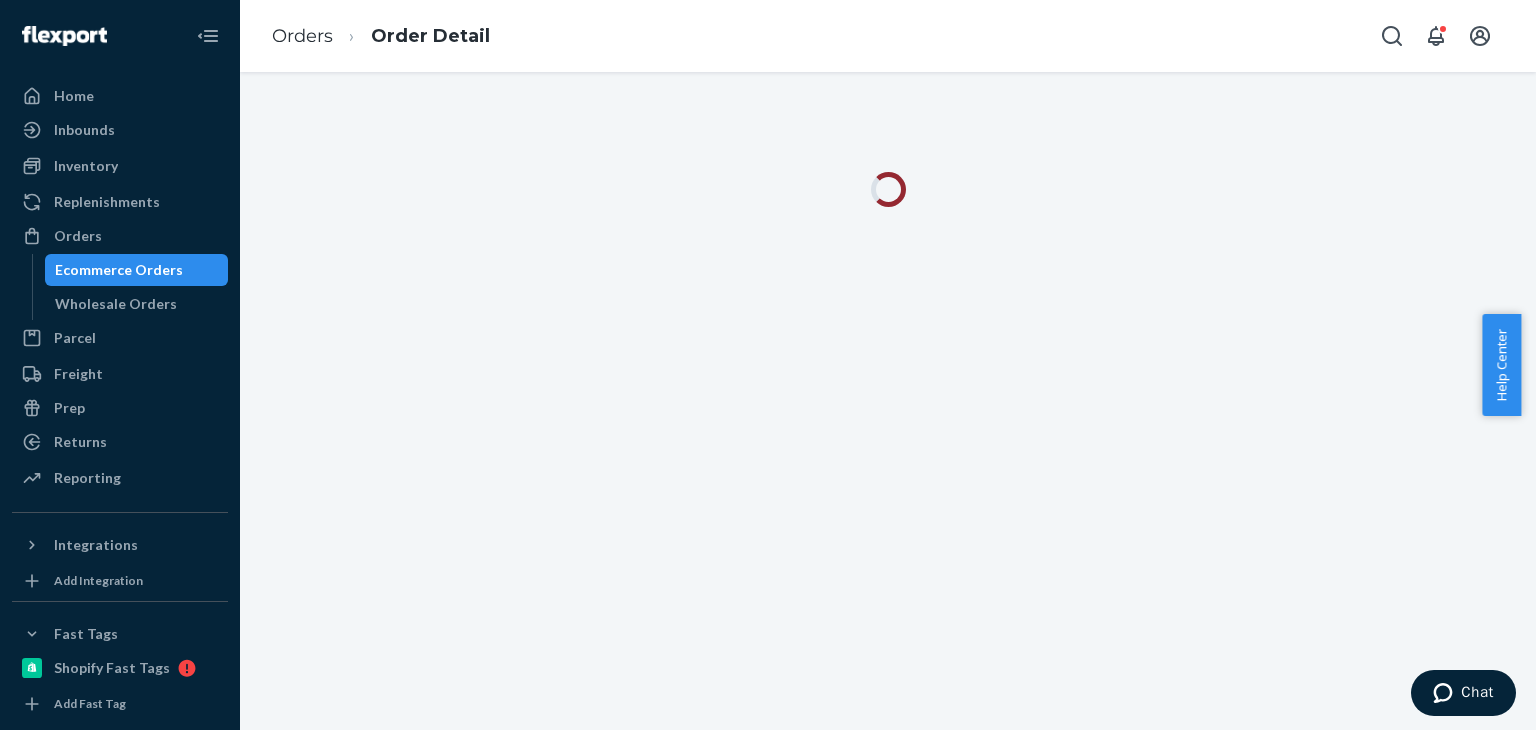 scroll, scrollTop: 0, scrollLeft: 0, axis: both 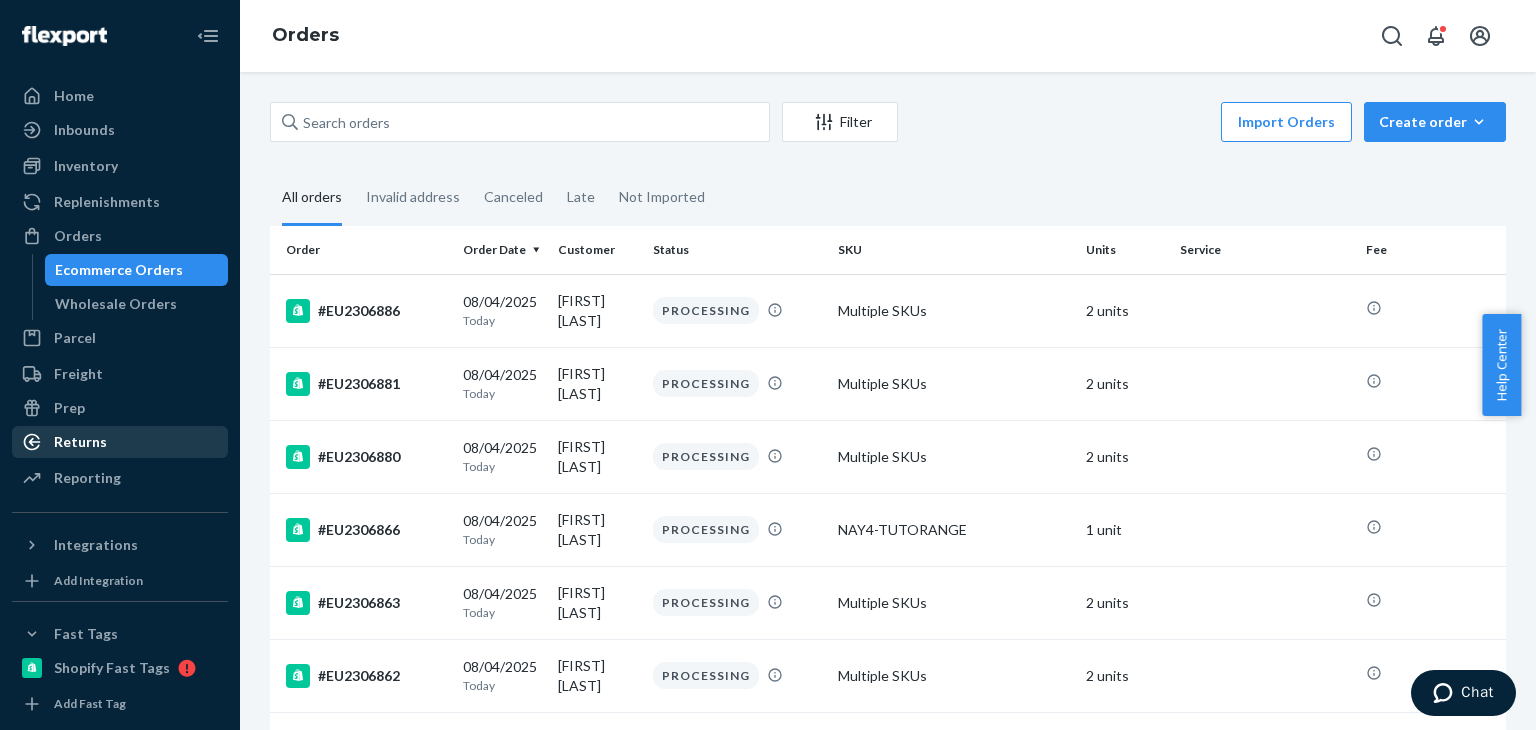 click on "Returns" at bounding box center (120, 442) 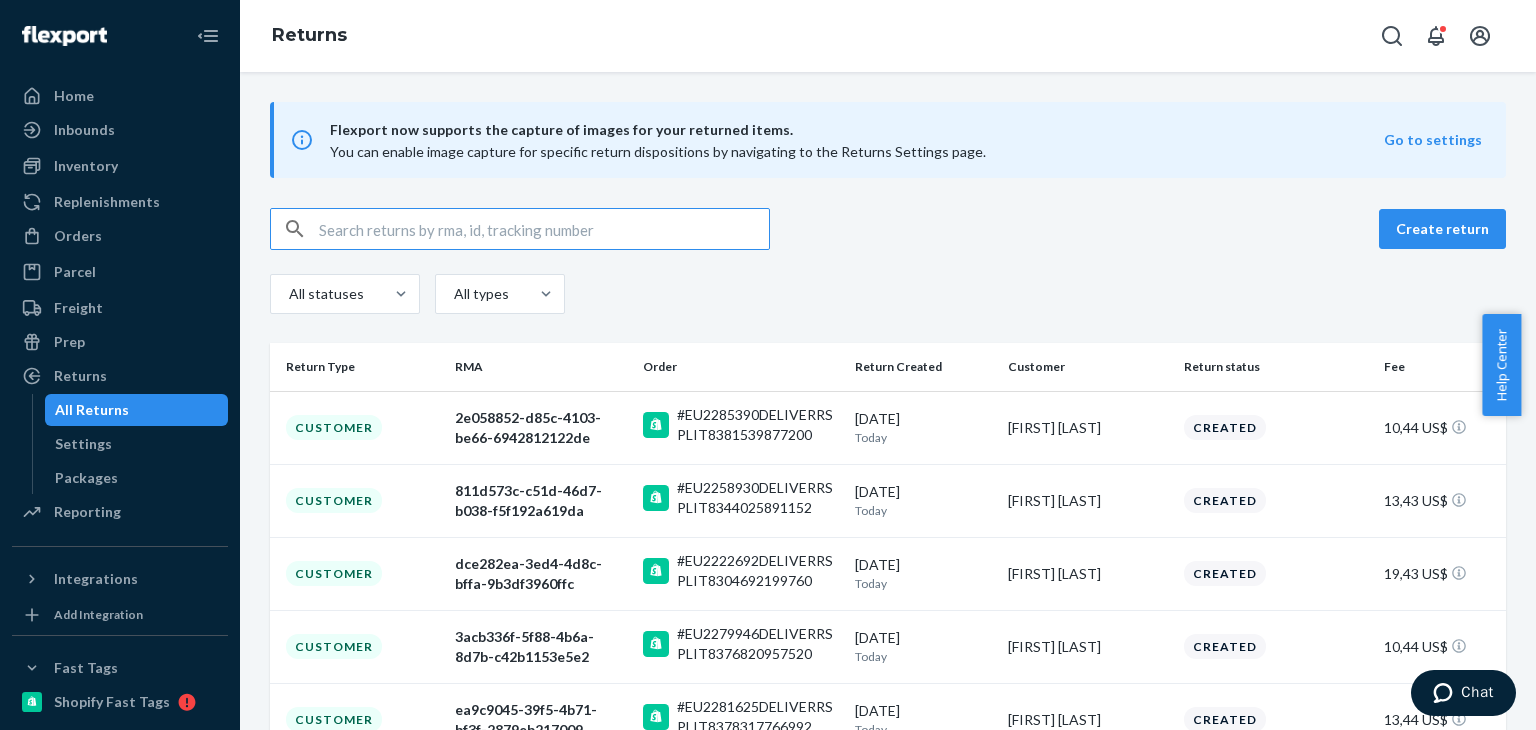 type on "#EU2206900" 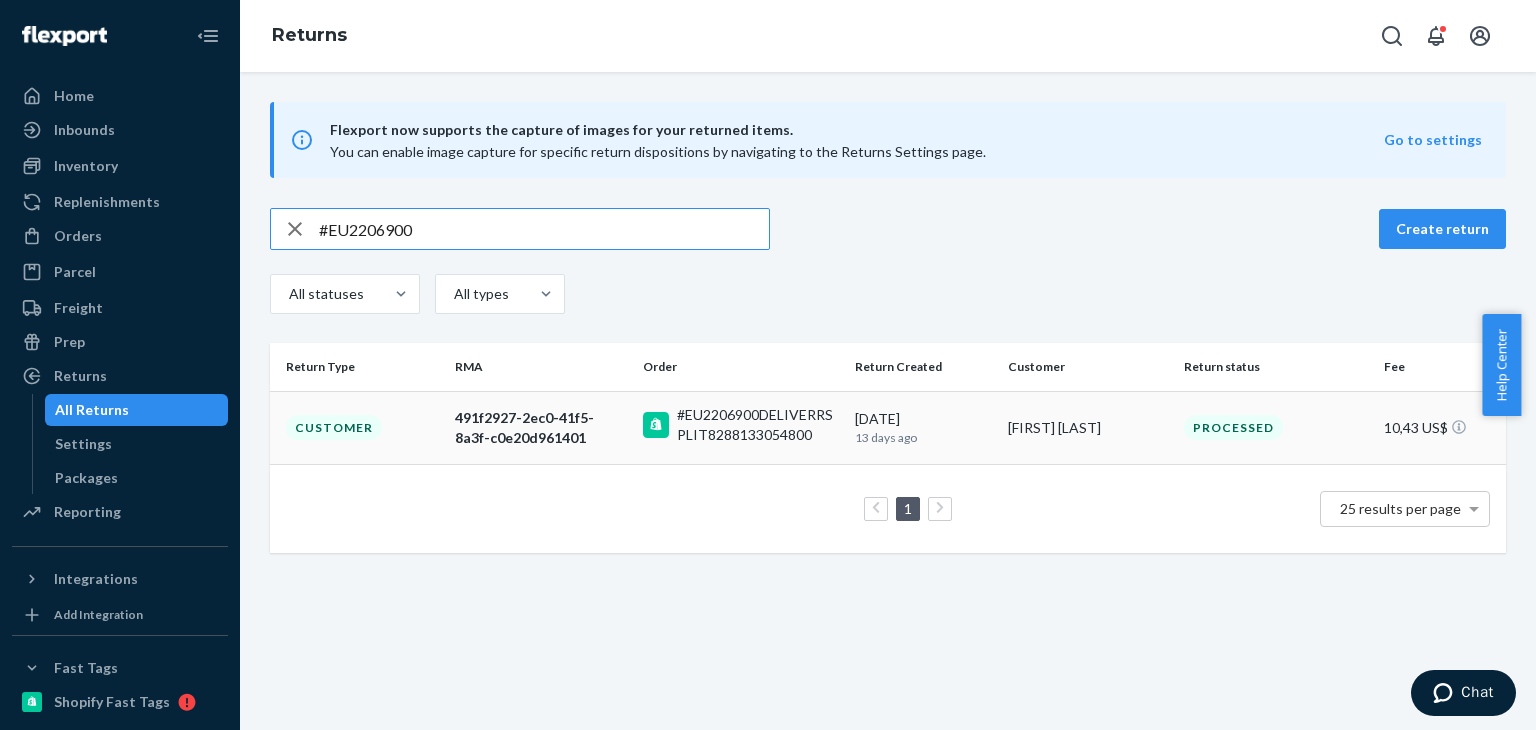 click on "491f2927-2ec0-41f5-8a3f-c0e20d961401" at bounding box center (541, 428) 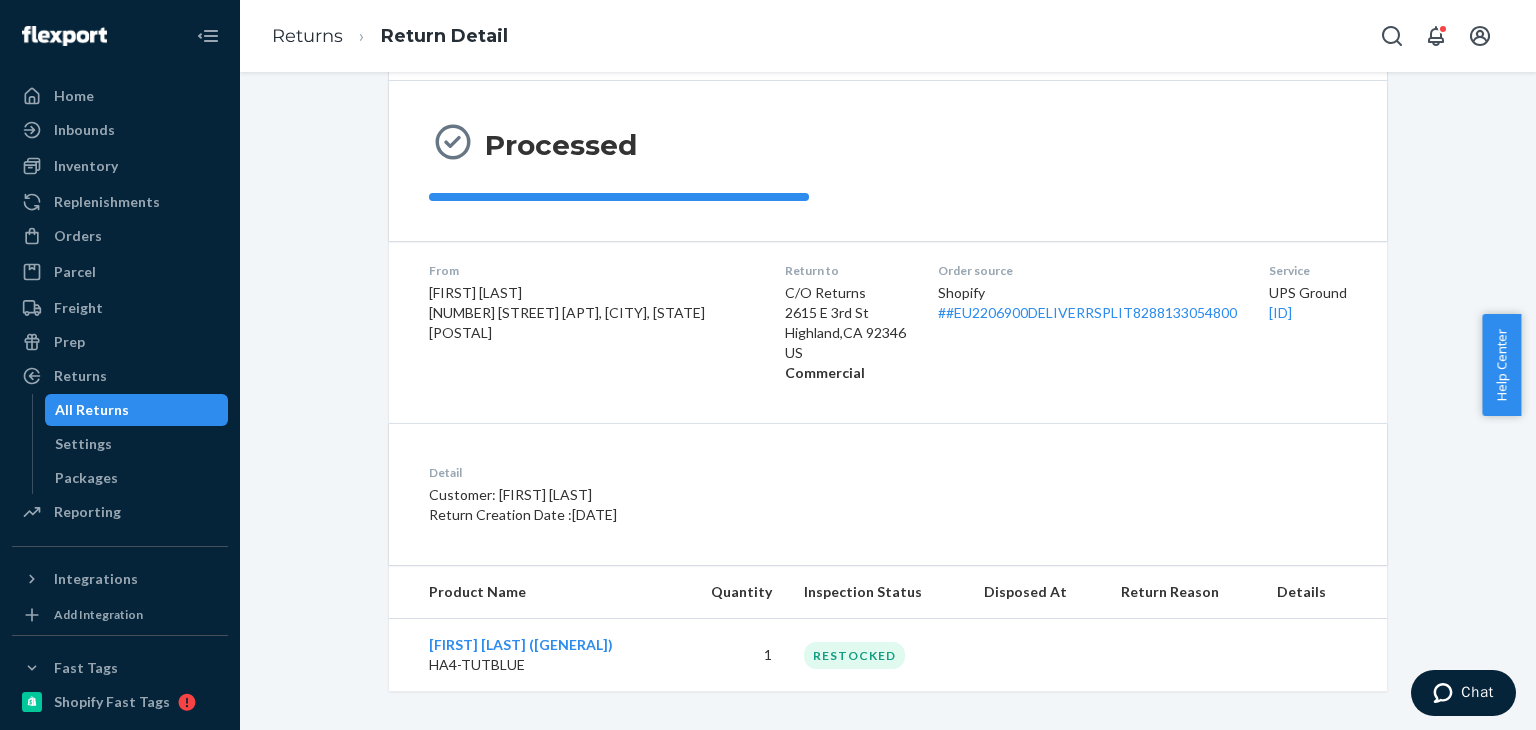 scroll, scrollTop: 174, scrollLeft: 0, axis: vertical 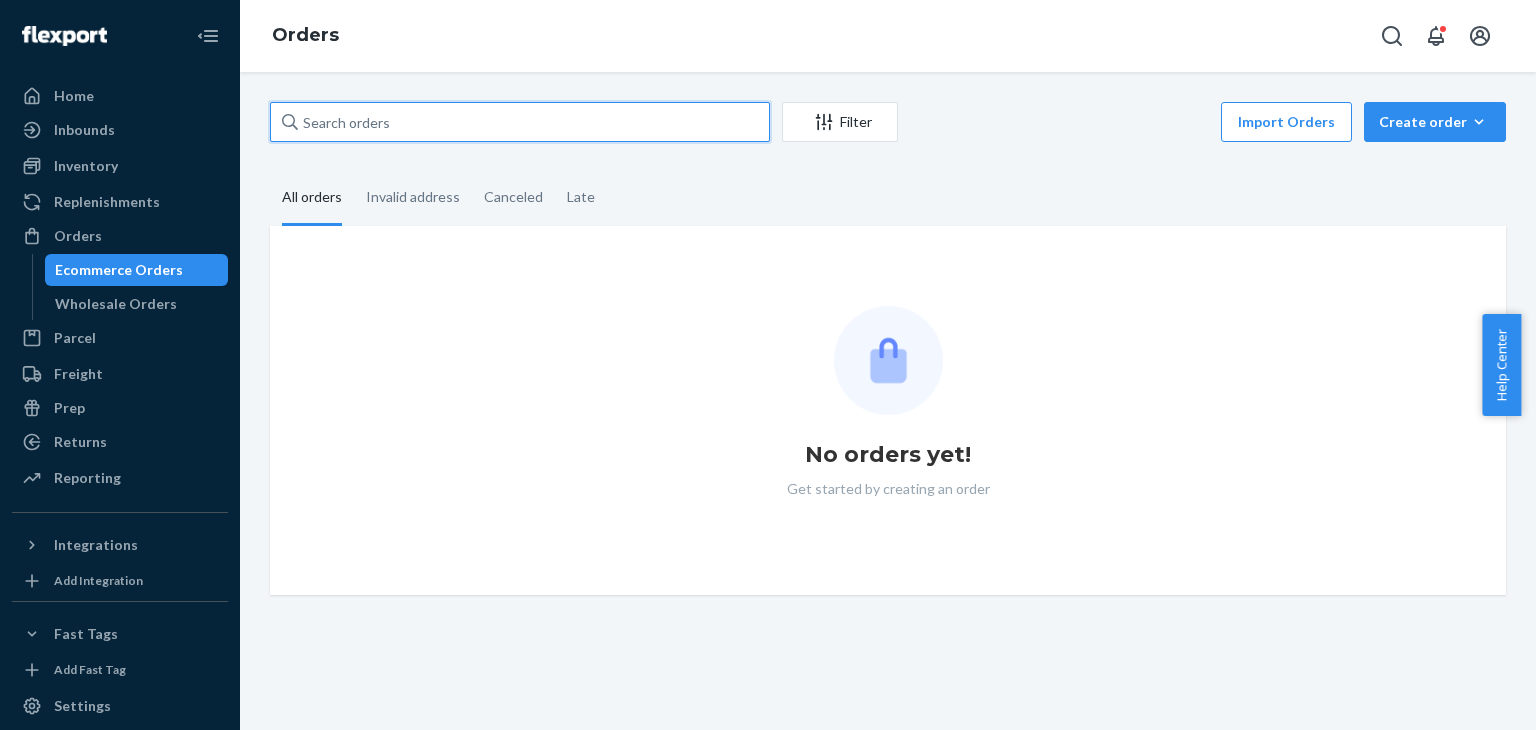 click at bounding box center (520, 122) 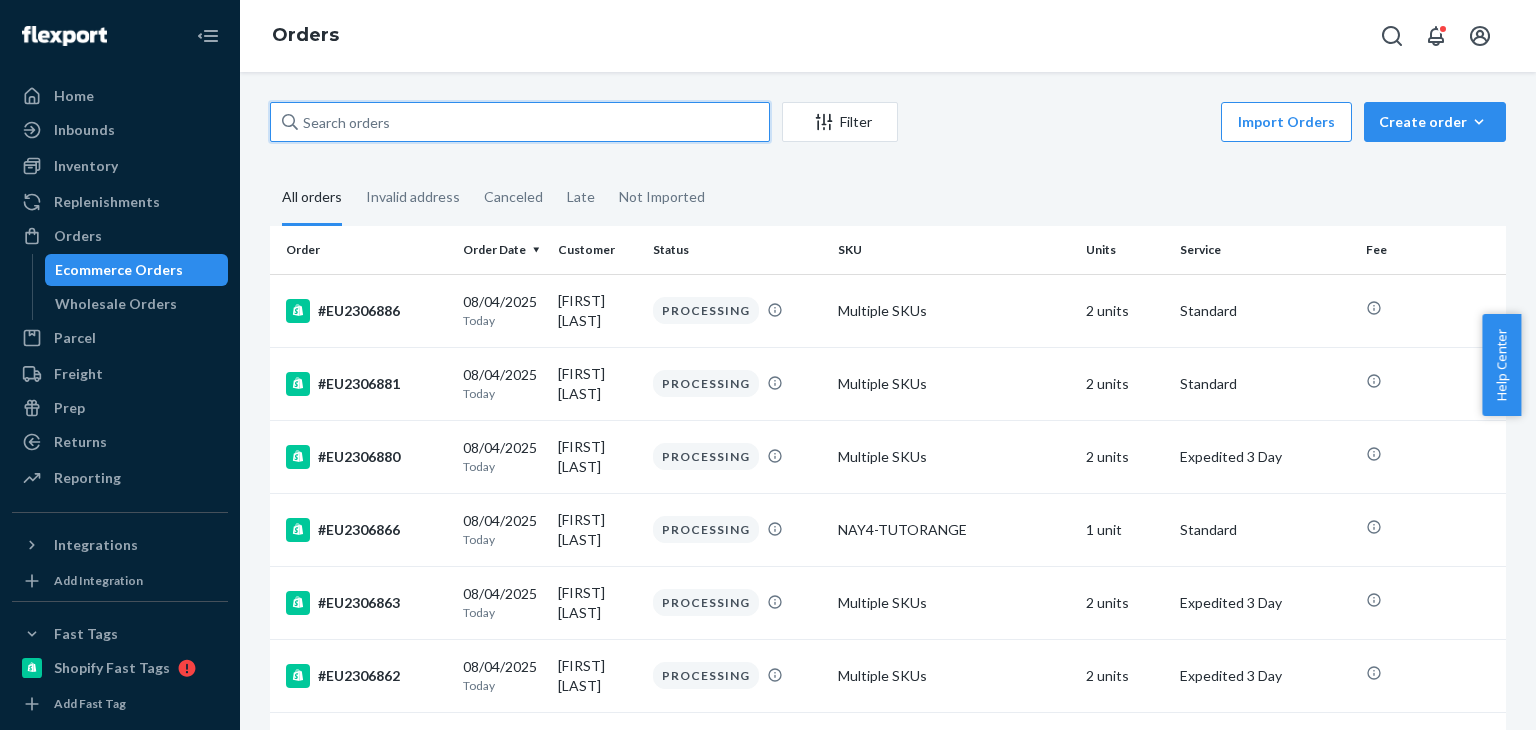 scroll, scrollTop: 0, scrollLeft: 0, axis: both 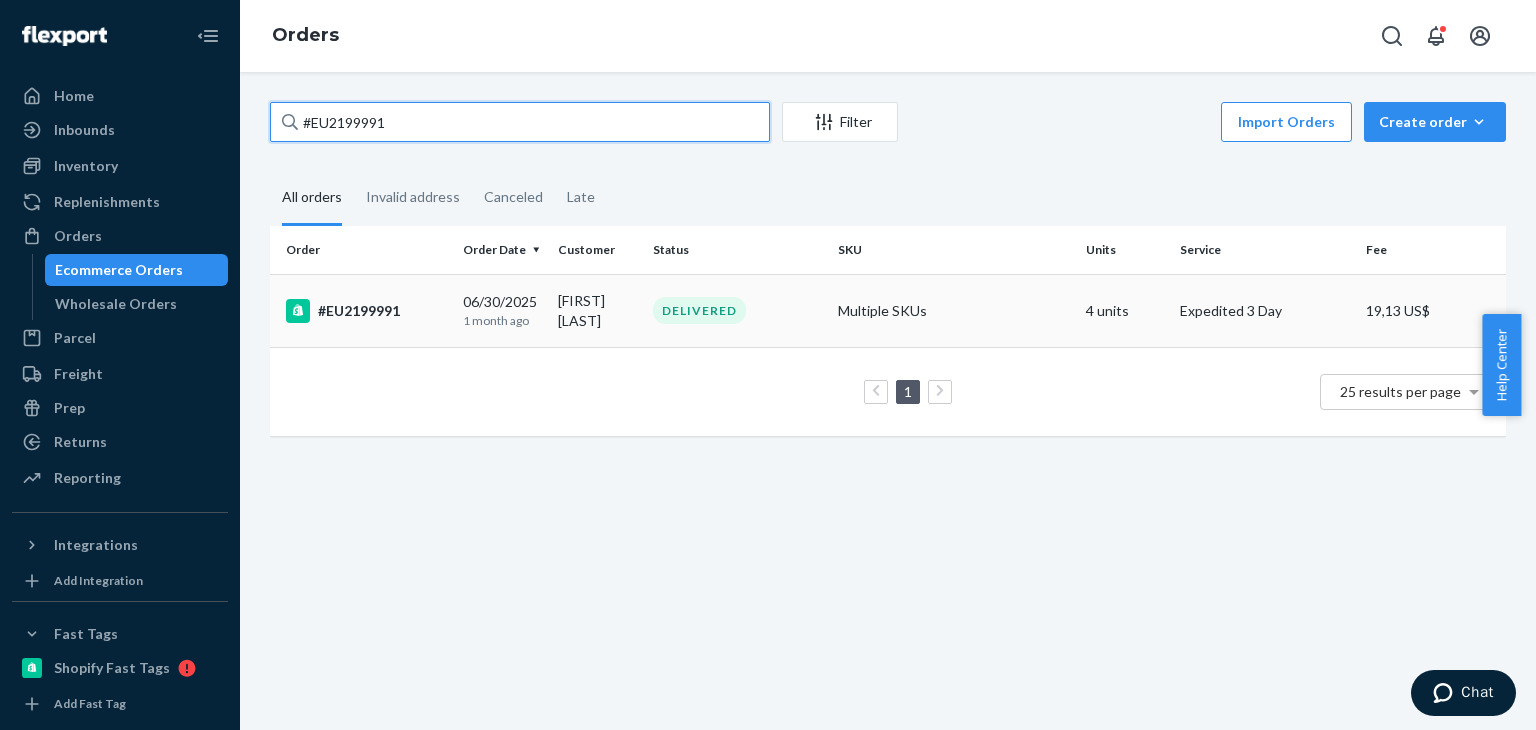type on "#EU2199991" 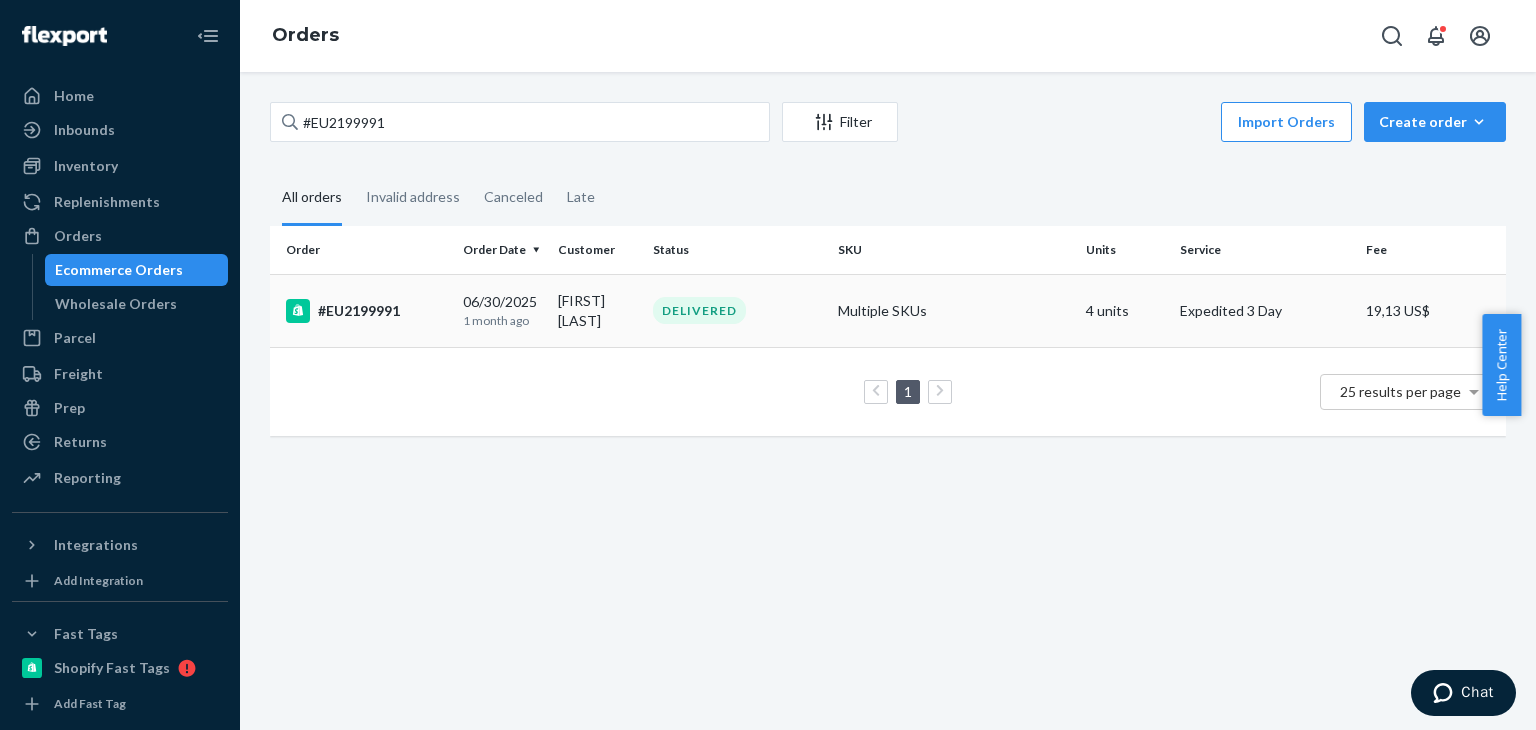 click on "#EU2199991" at bounding box center [366, 311] 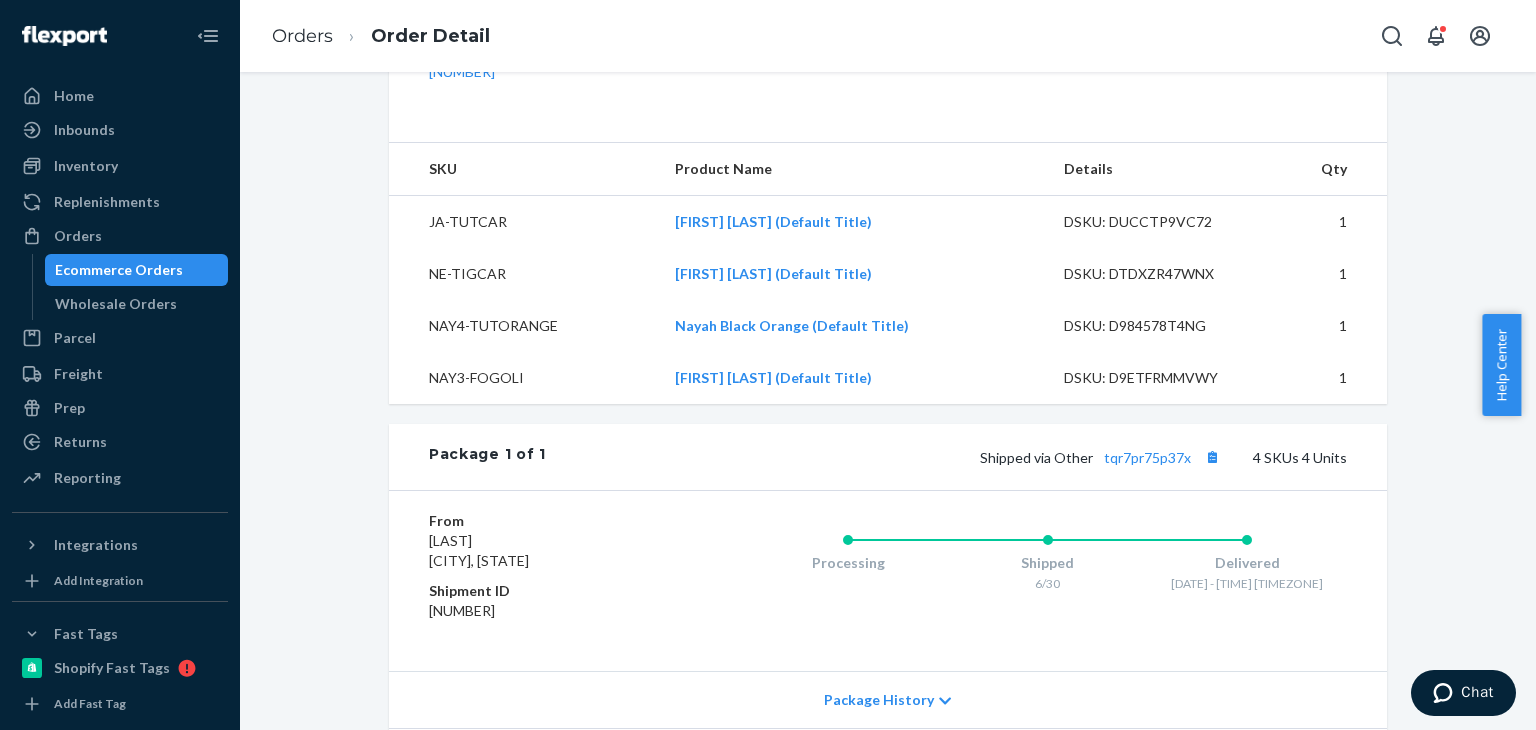 scroll, scrollTop: 300, scrollLeft: 0, axis: vertical 